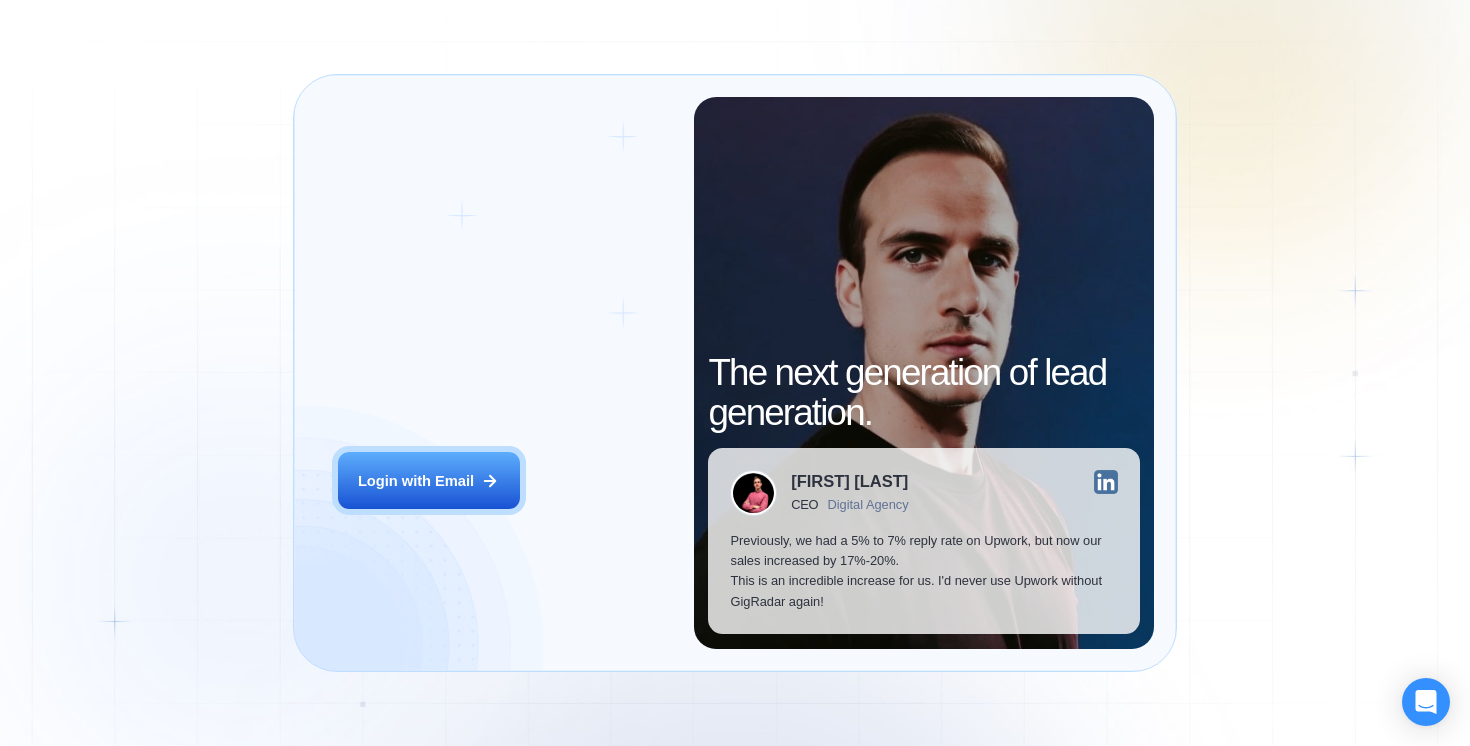 scroll, scrollTop: 0, scrollLeft: 0, axis: both 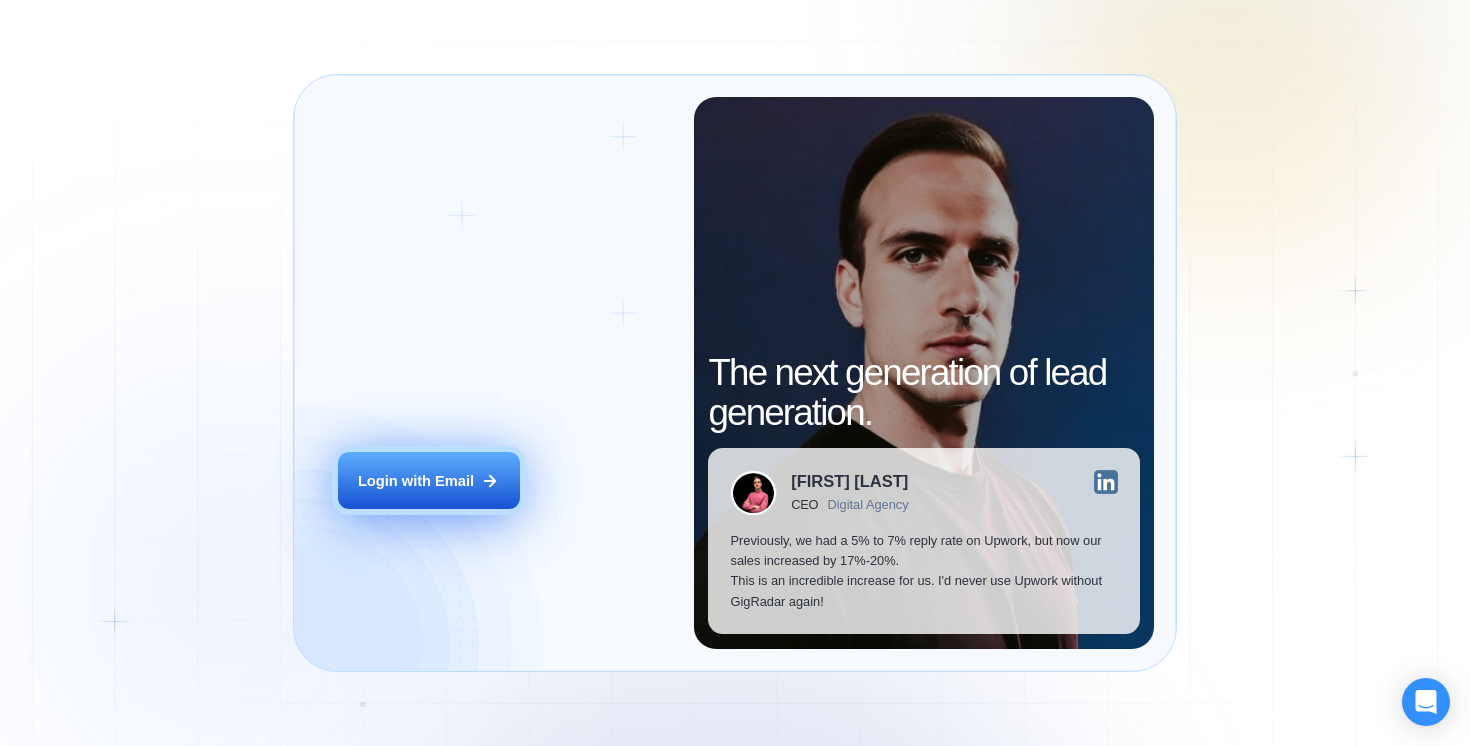 click on "Login with Email" at bounding box center [416, 481] 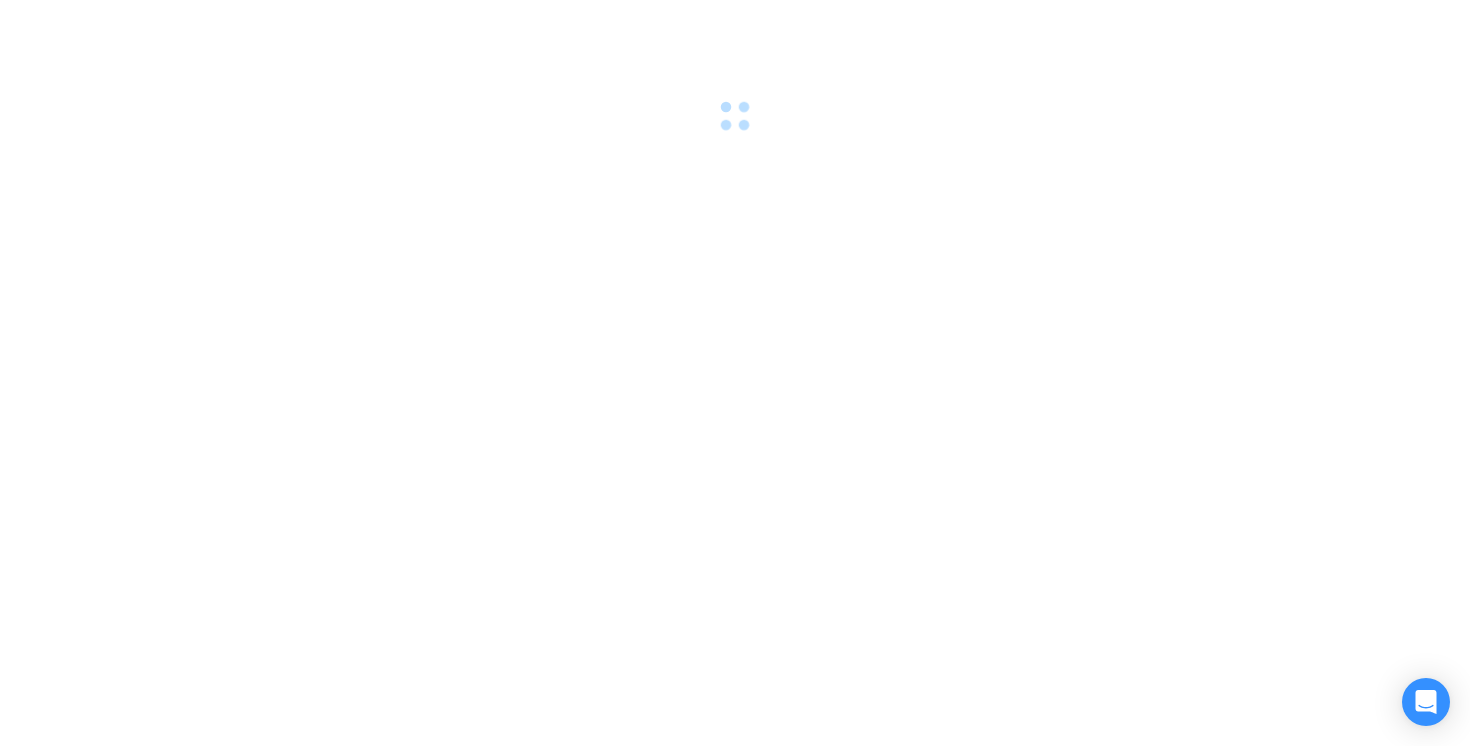scroll, scrollTop: 0, scrollLeft: 0, axis: both 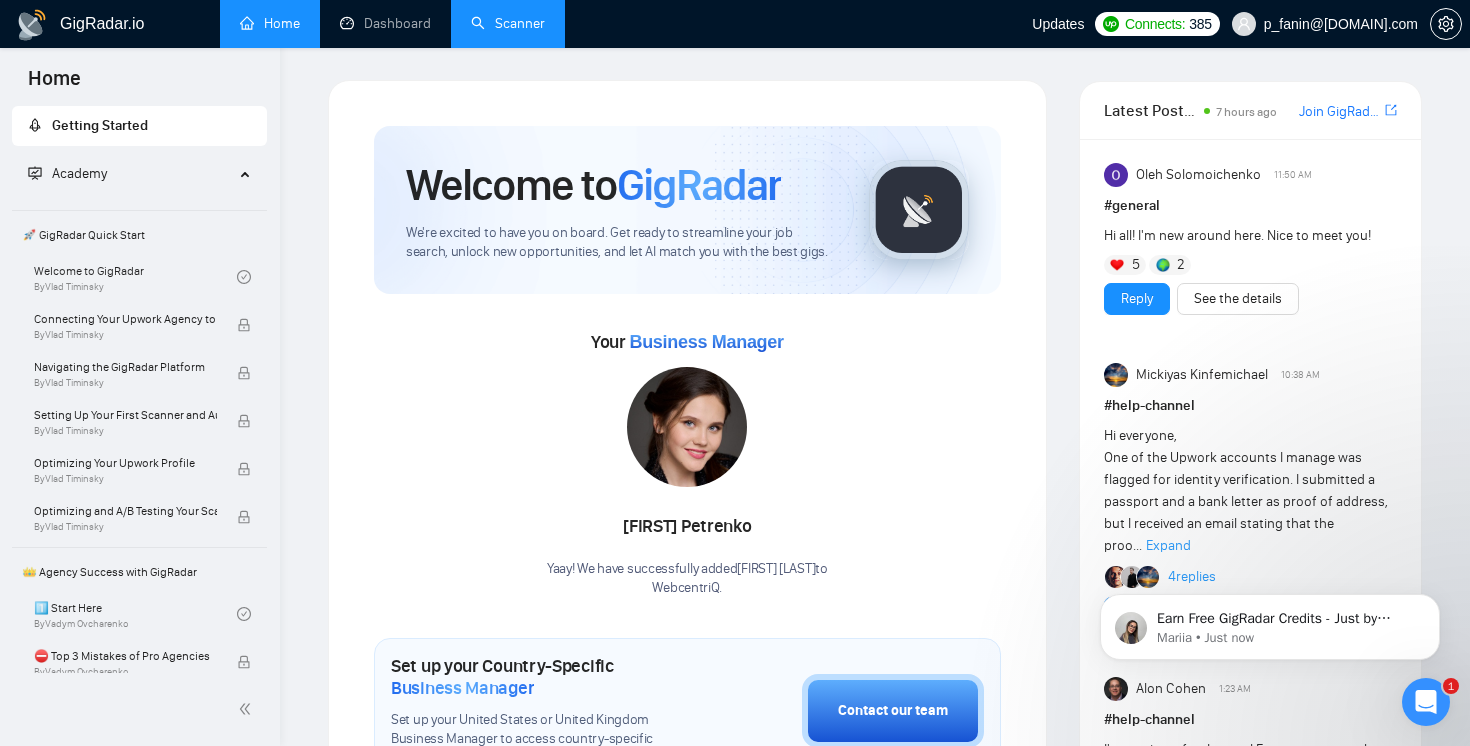 click on "Scanner" at bounding box center (508, 23) 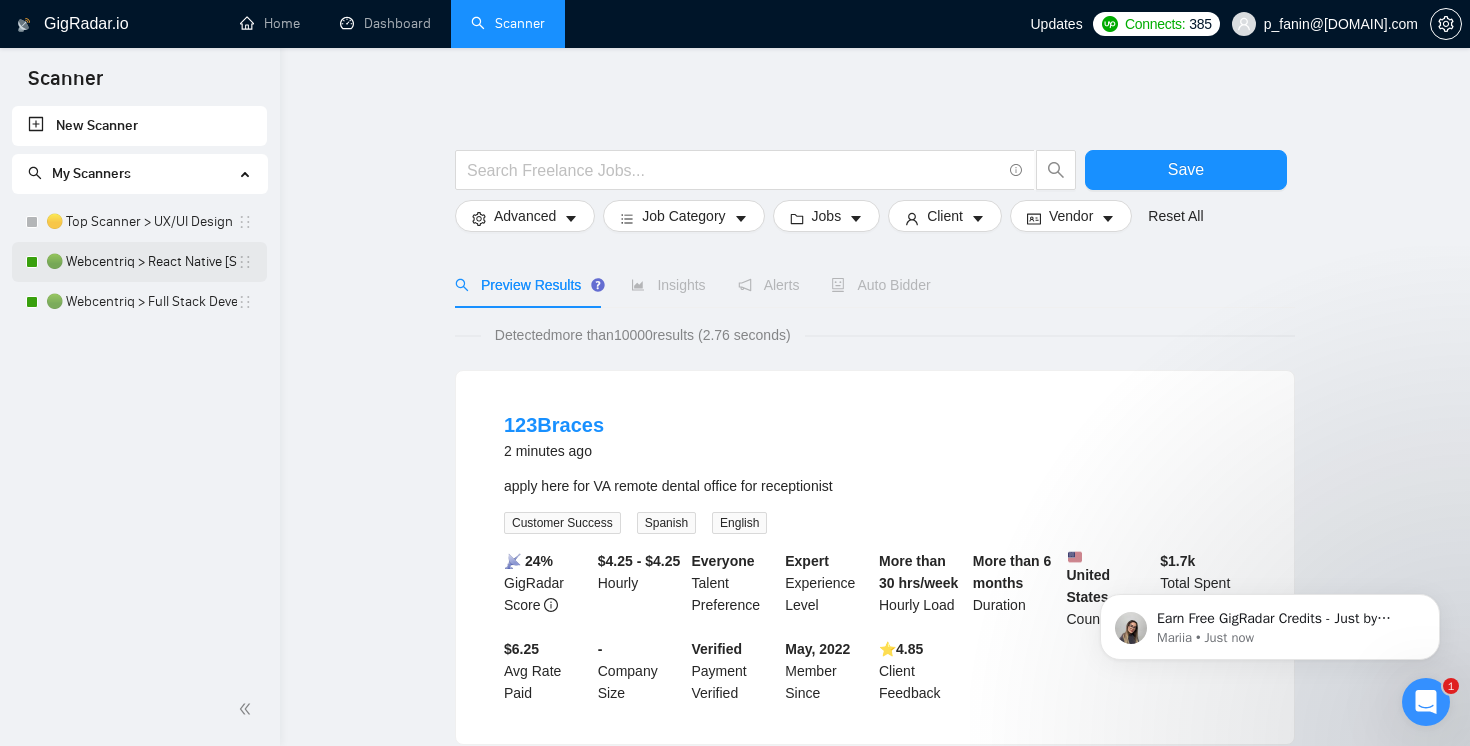 click on "🟢 Webcentriq > React Native [Sheila]" at bounding box center (141, 262) 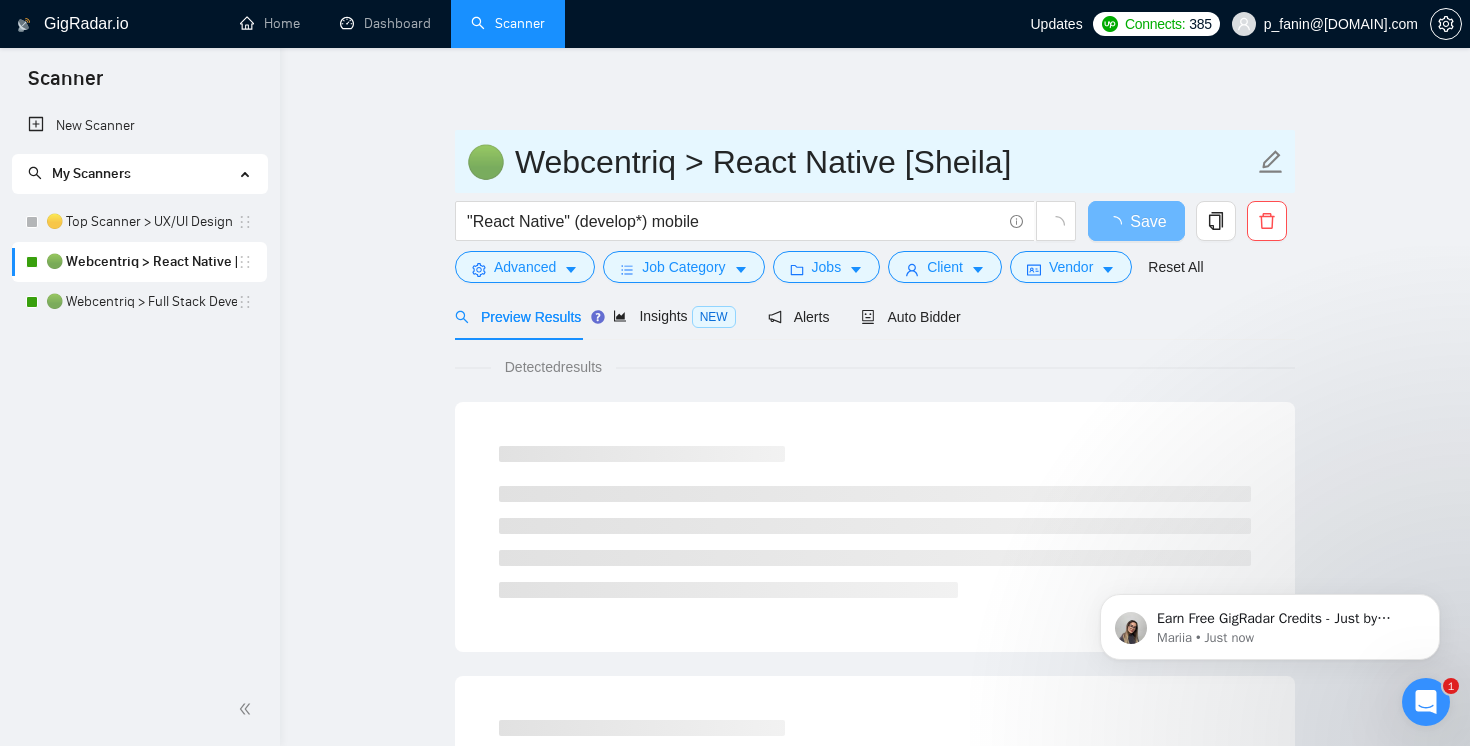 click on "🟢 Webcentriq > React Native [Sheila]" at bounding box center [860, 162] 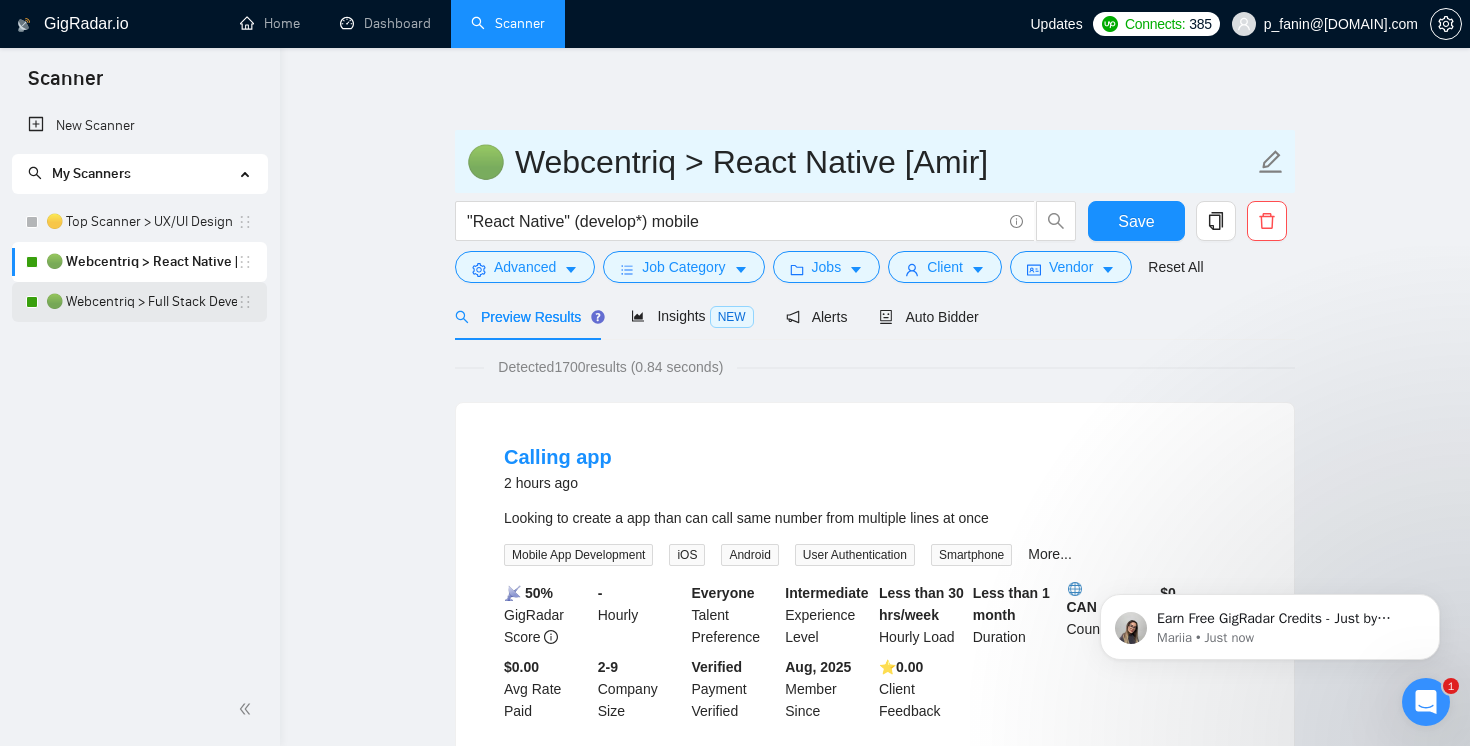 type on "🟢 Webcentriq > React Native [Amir]" 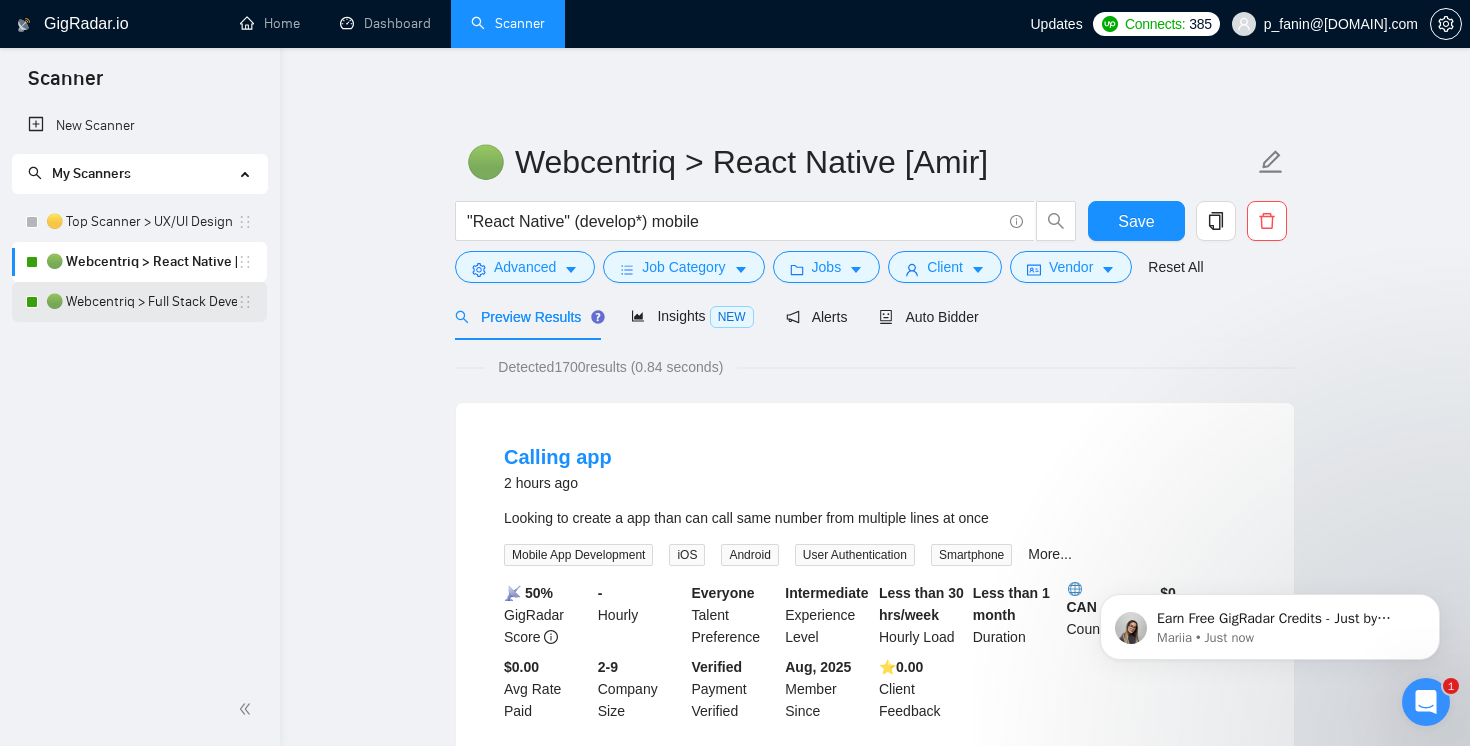 click on "🟢 Webcentriq > Full Stack Developer [Sheila]" at bounding box center (141, 302) 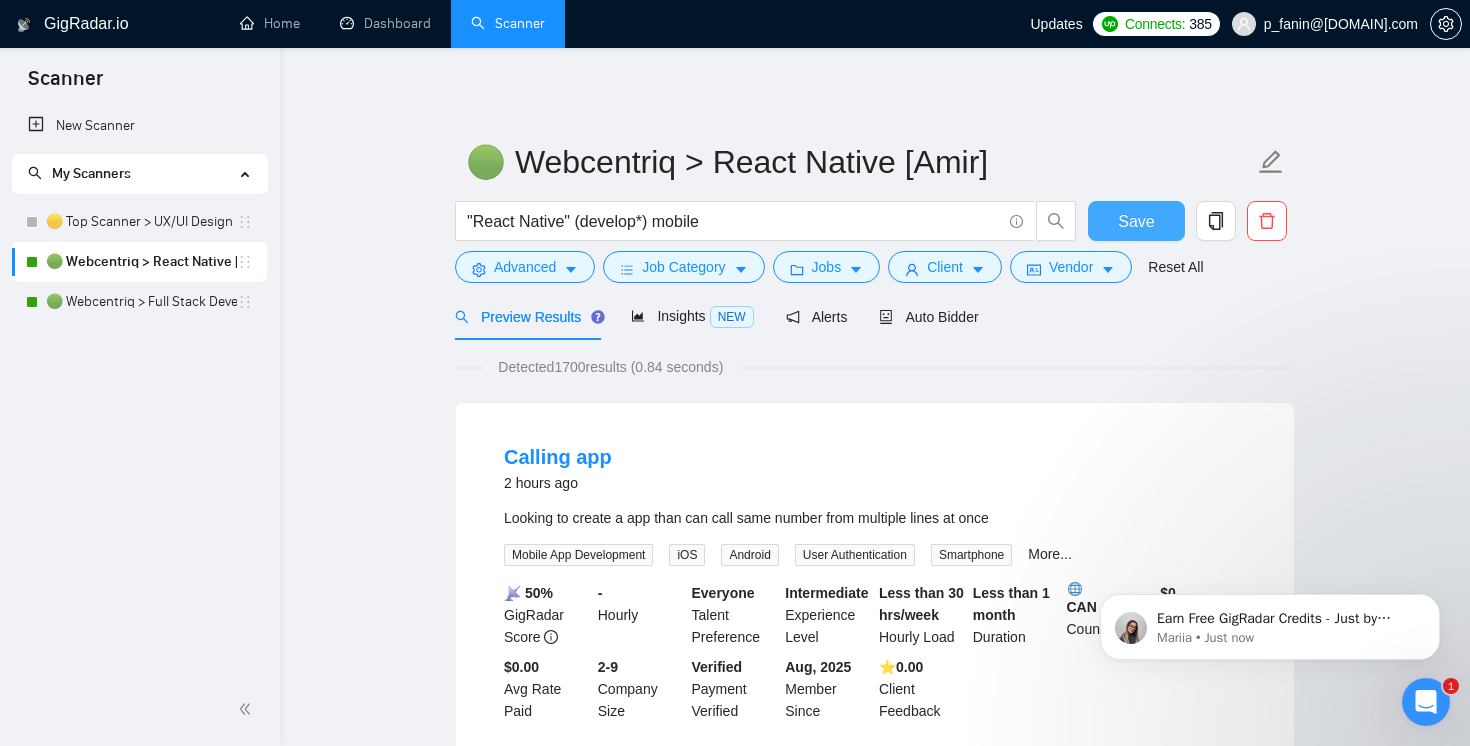 click on "Save" at bounding box center (1136, 221) 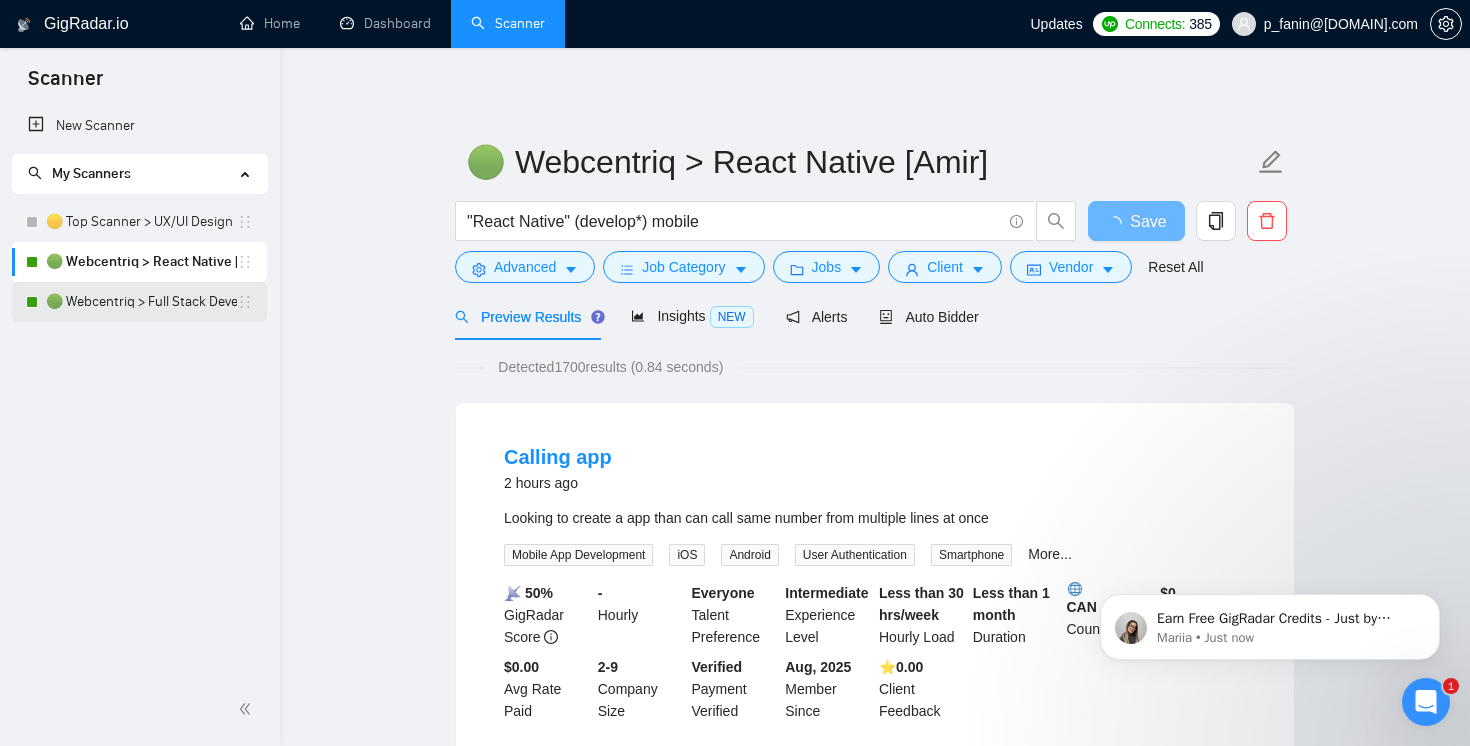 click on "🟢 Webcentriq > Full Stack Developer [Sheila]" at bounding box center (141, 302) 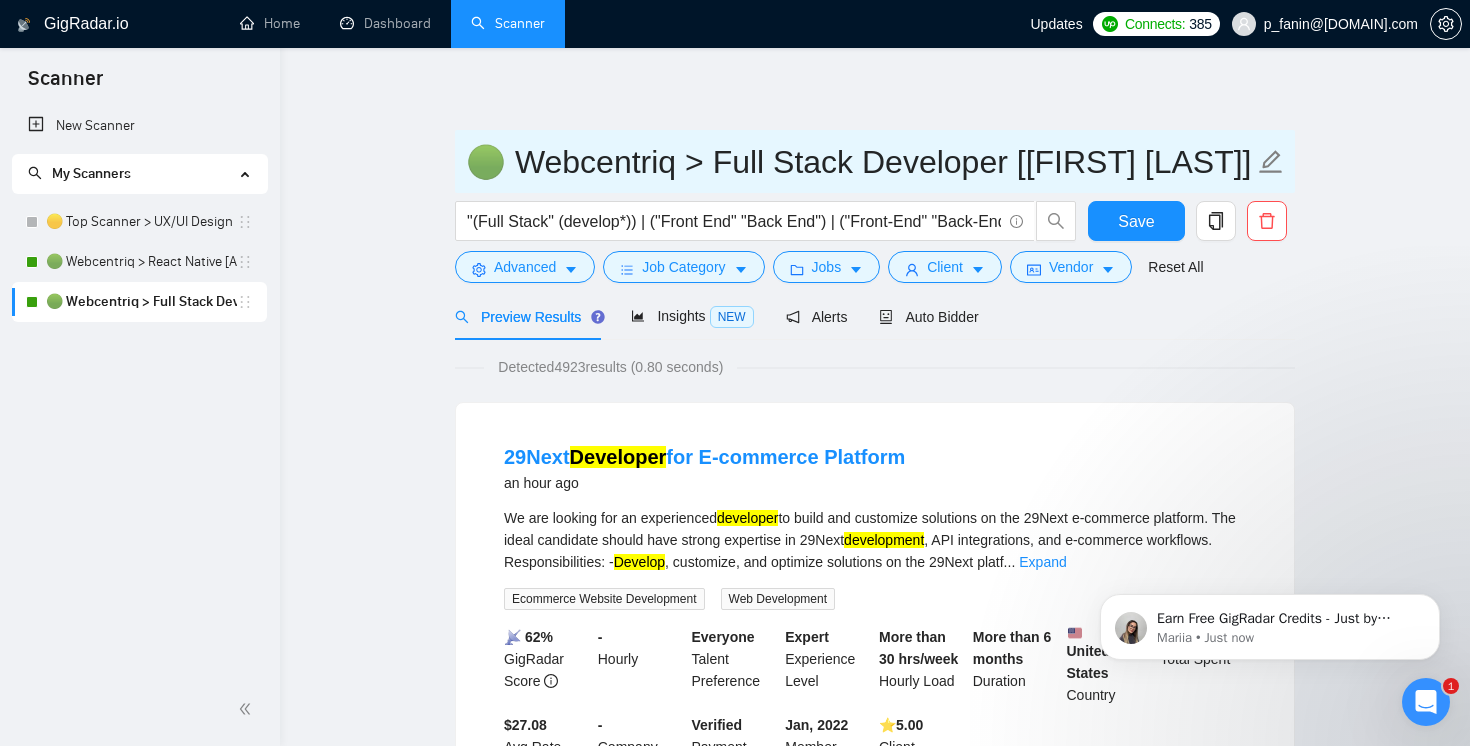 click on "🟢 Webcentriq > Full Stack Developer [Sheila]" at bounding box center (860, 162) 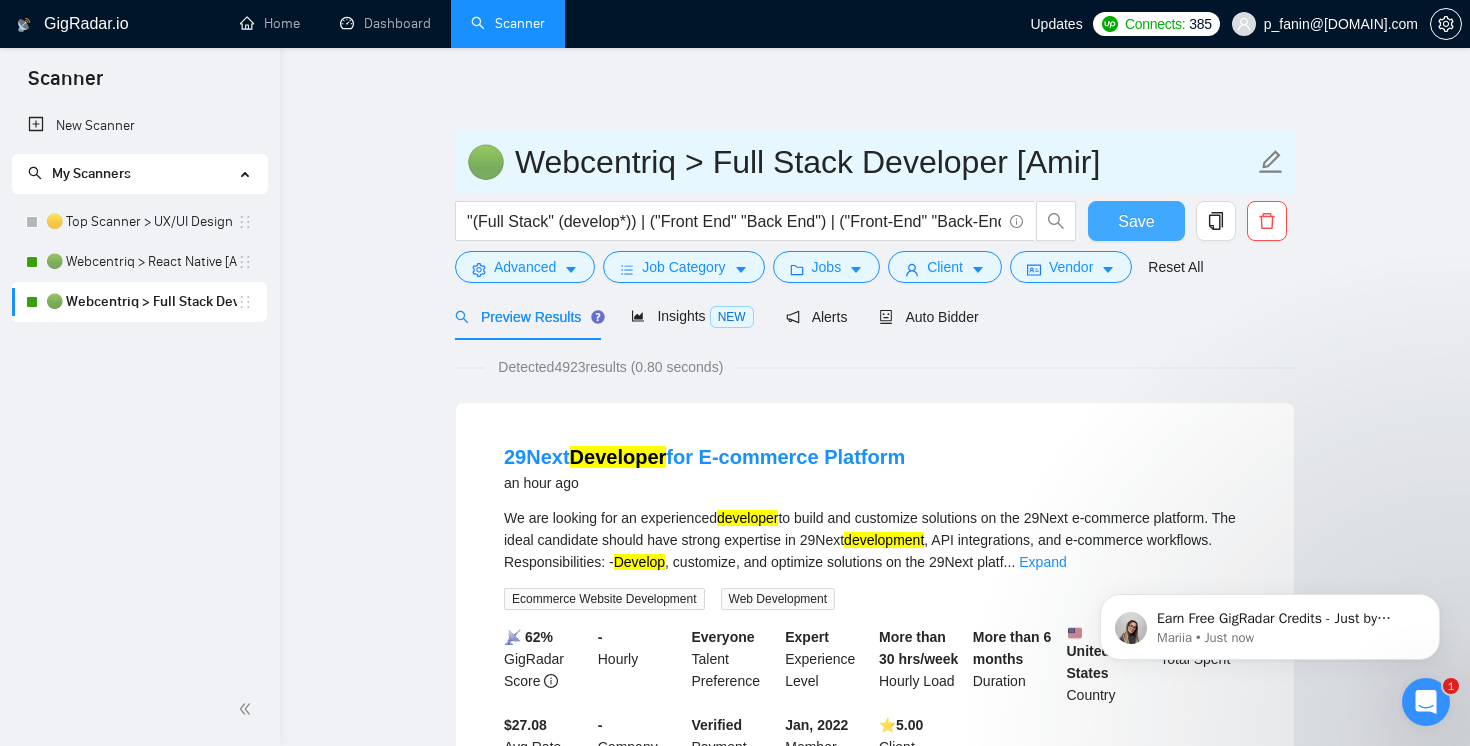 type on "🟢 Webcentriq > Full Stack Developer [Amir]" 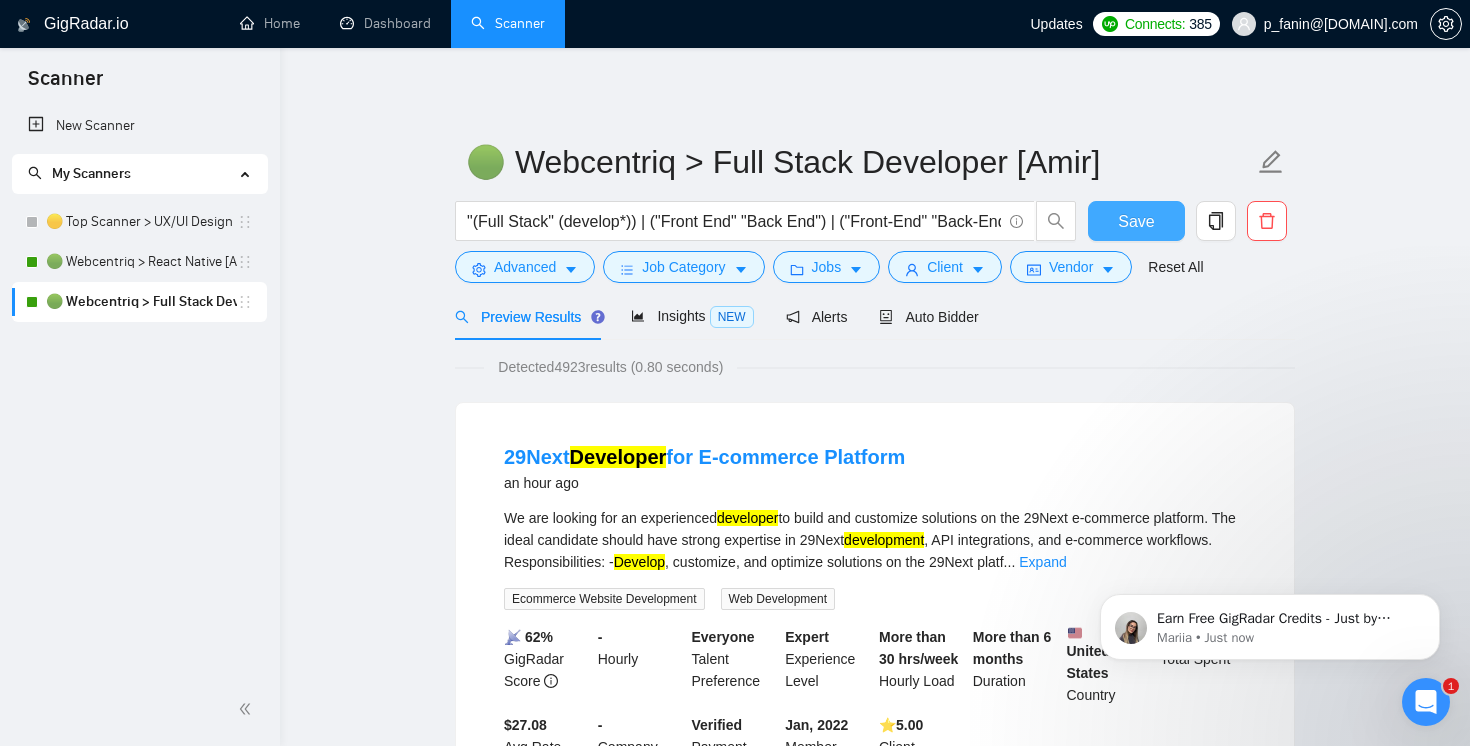 click on "Save" at bounding box center (1136, 221) 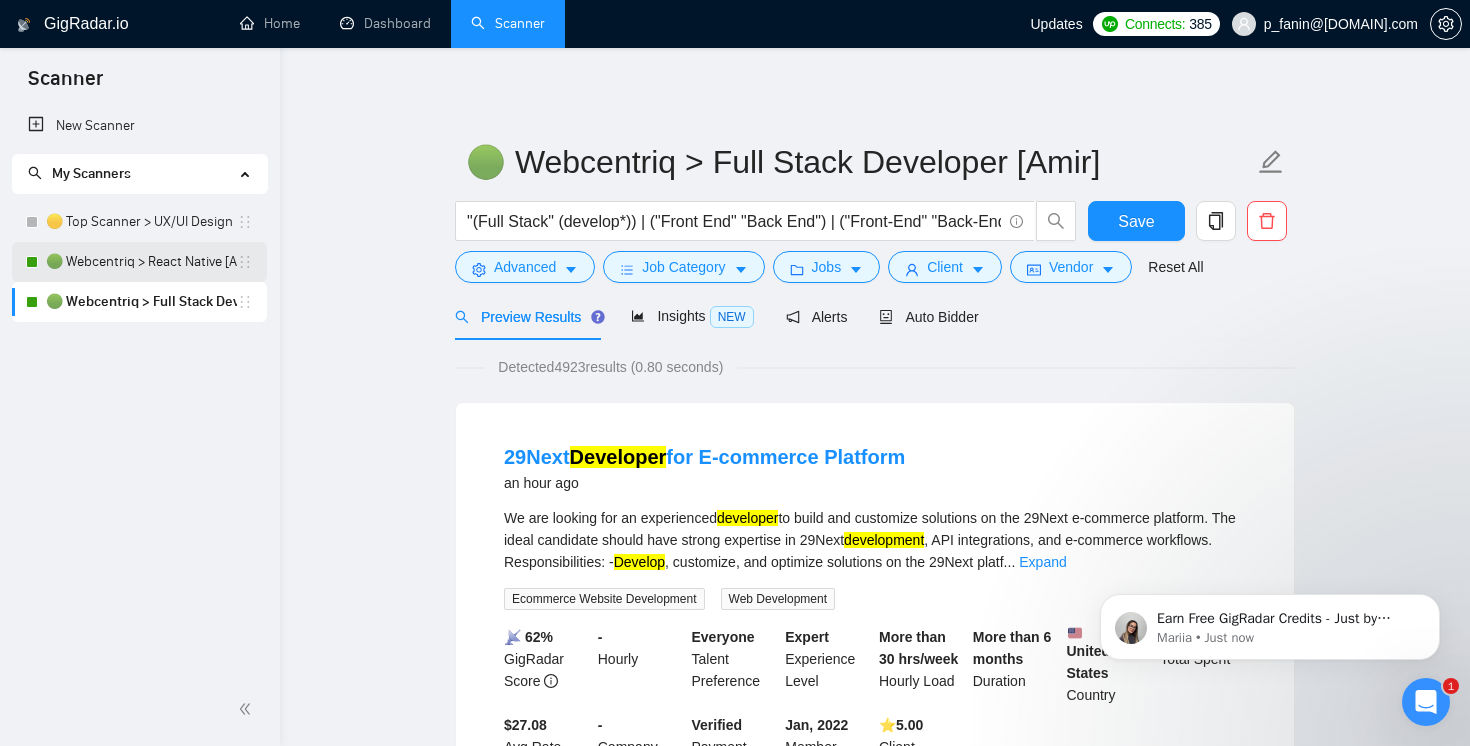 click on "🟢 Webcentriq > React Native [Amir]" at bounding box center (141, 262) 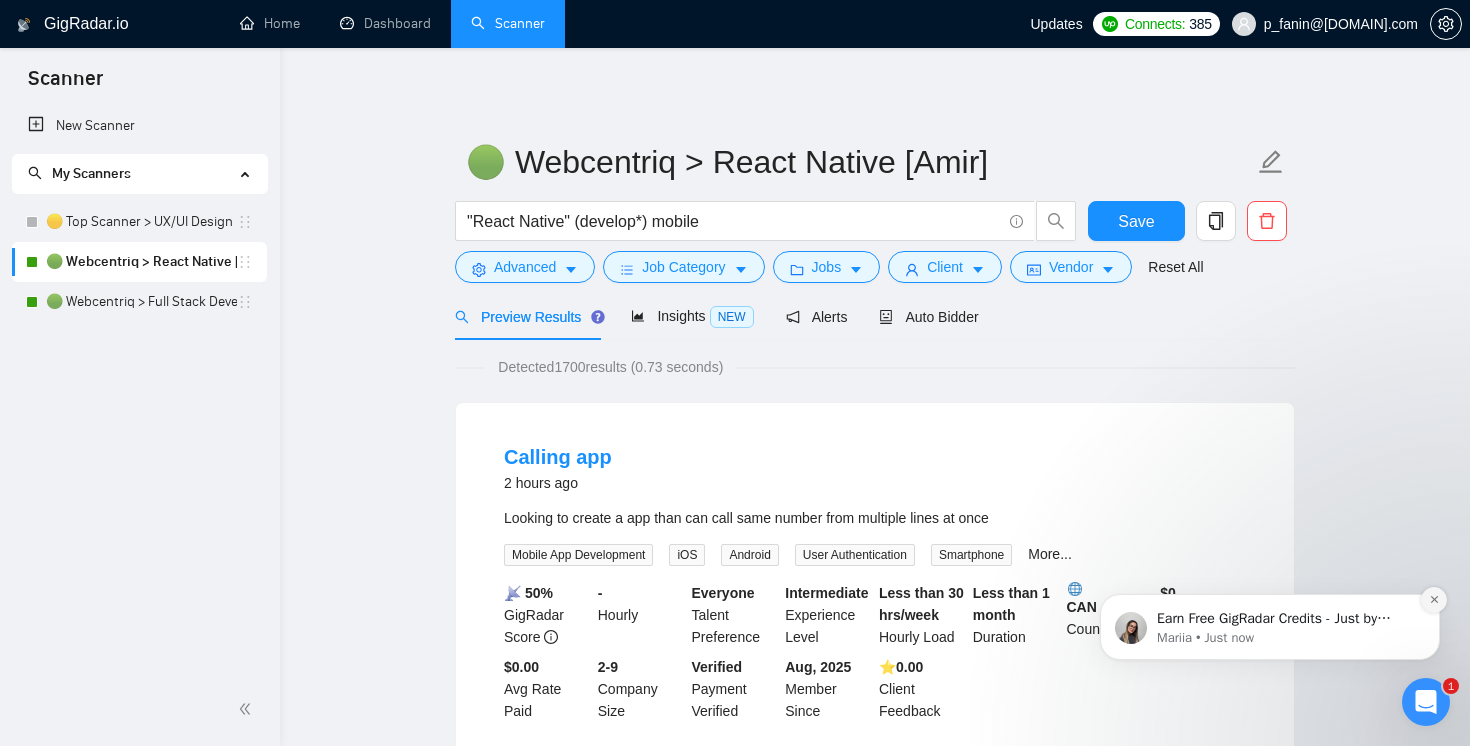 click at bounding box center [1434, 600] 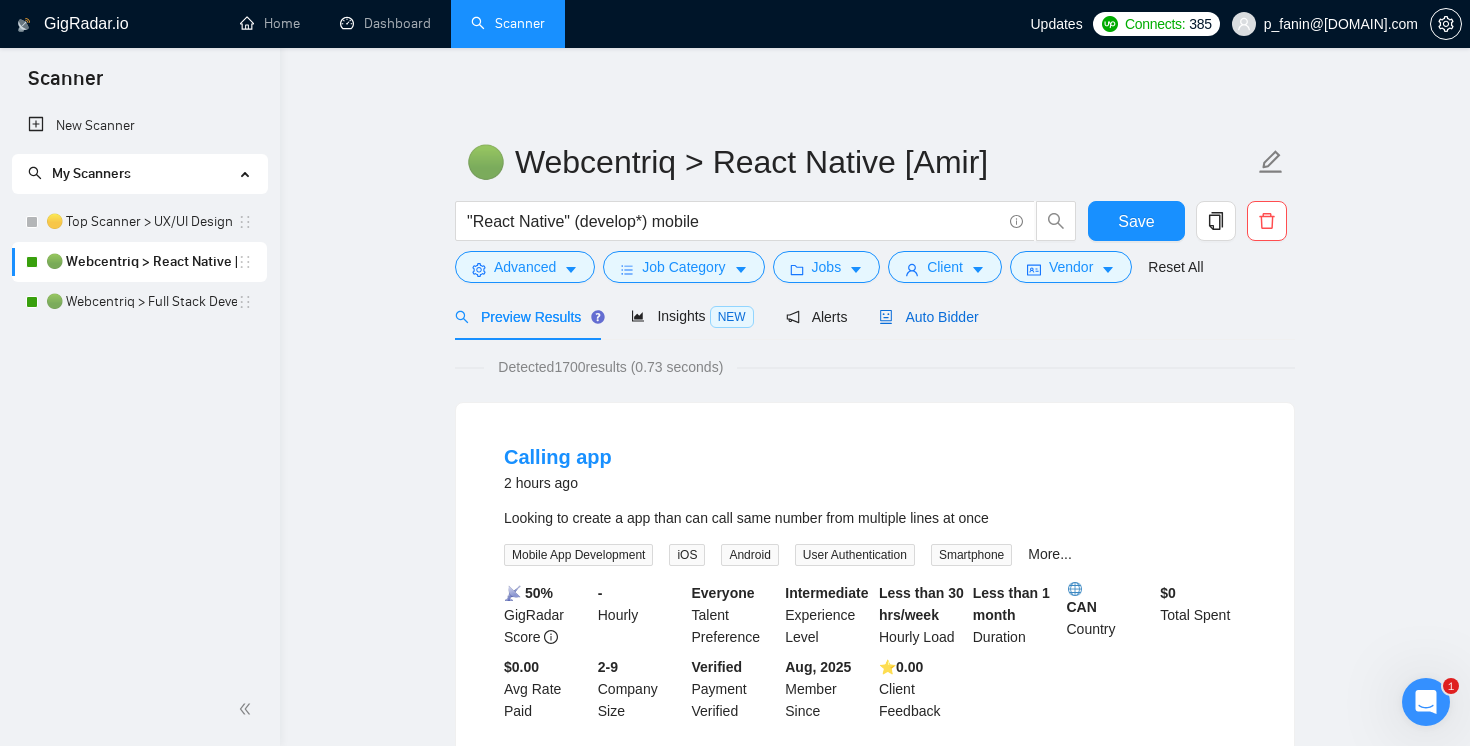 click on "Auto Bidder" at bounding box center (928, 317) 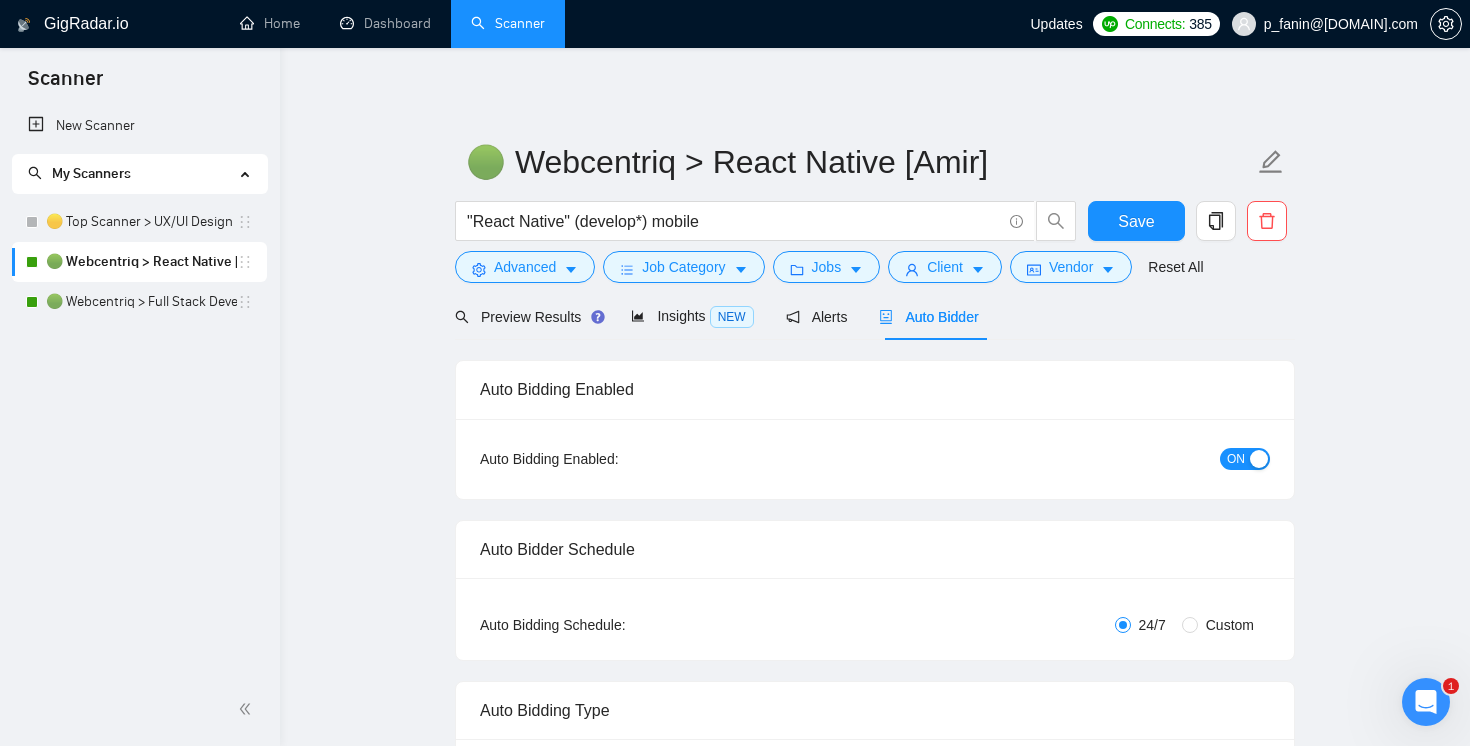 checkbox on "true" 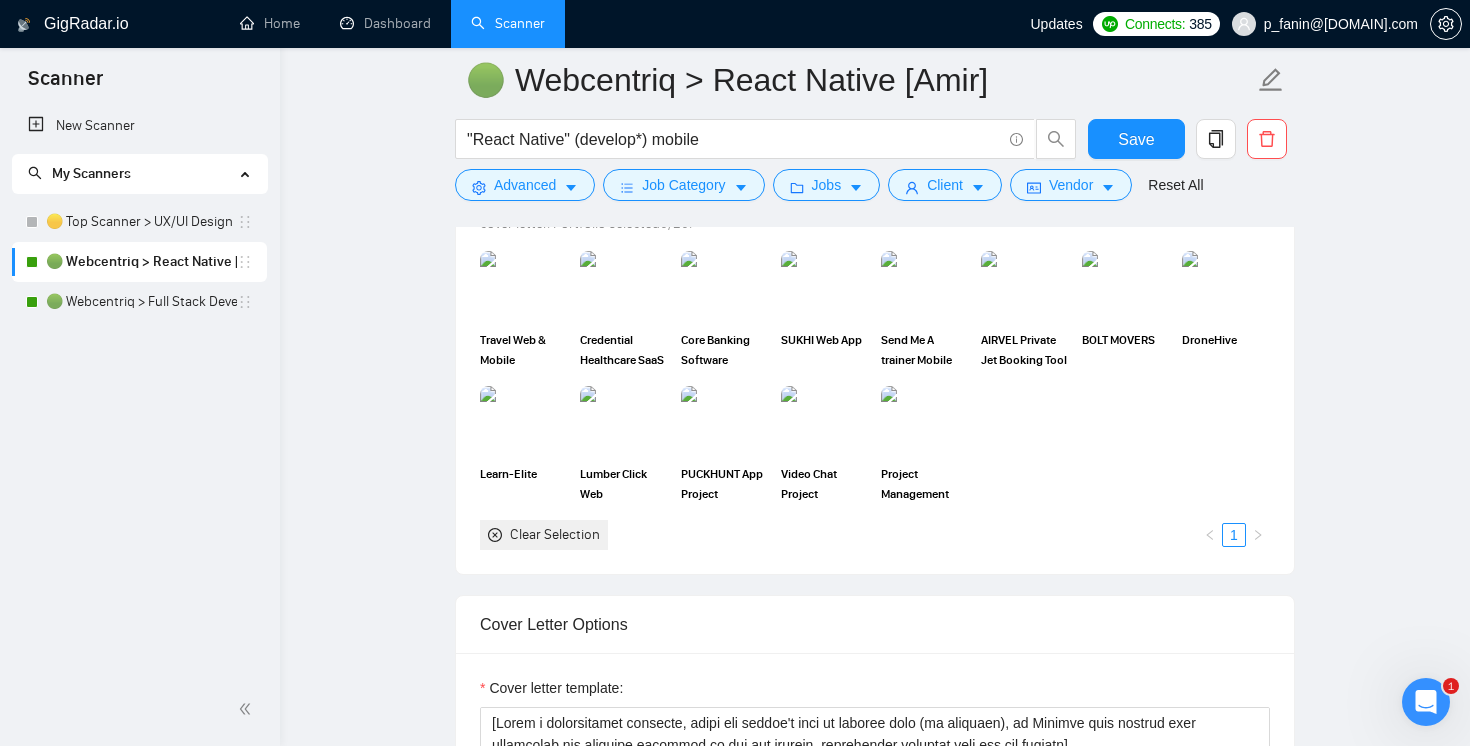 scroll, scrollTop: 2000, scrollLeft: 0, axis: vertical 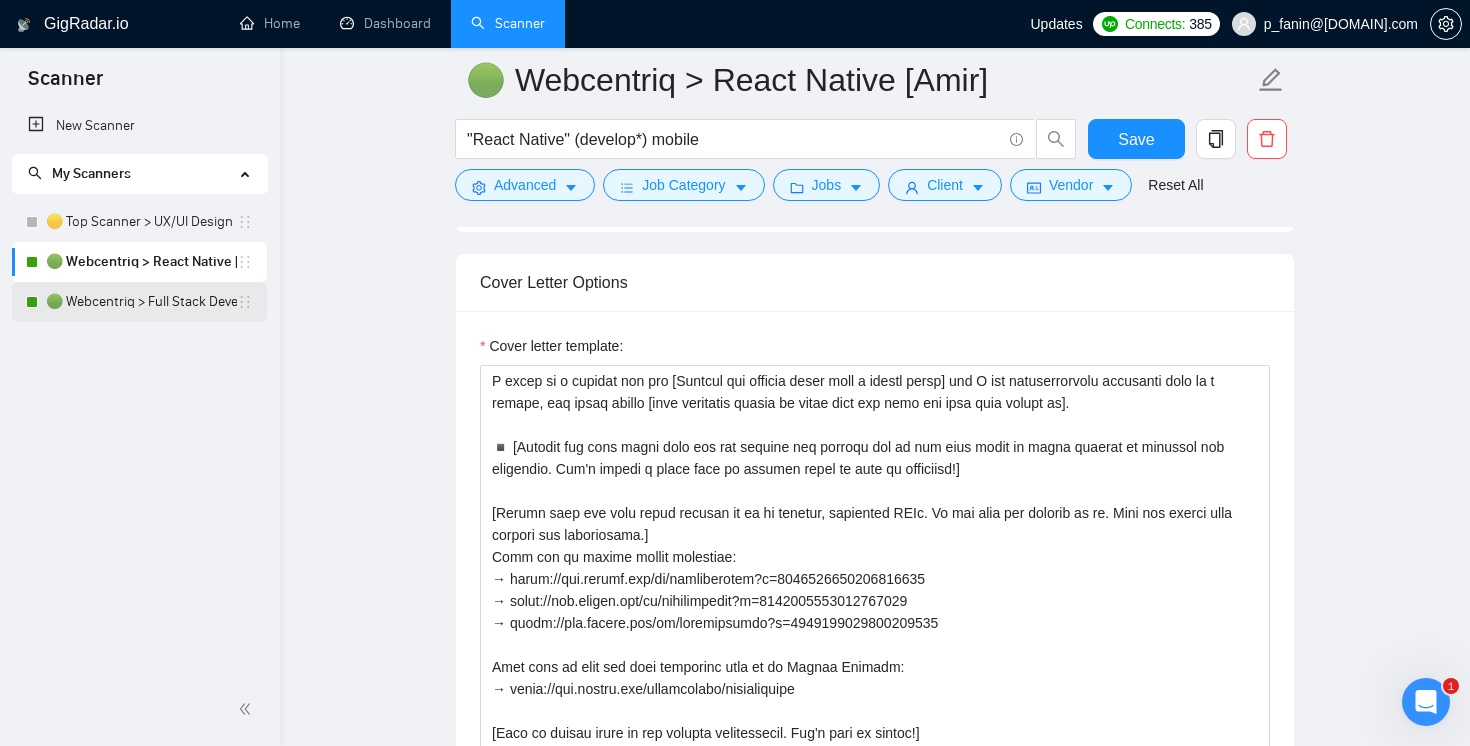 click on "🟢 Webcentriq > Full Stack Developer [Amir]" at bounding box center (141, 302) 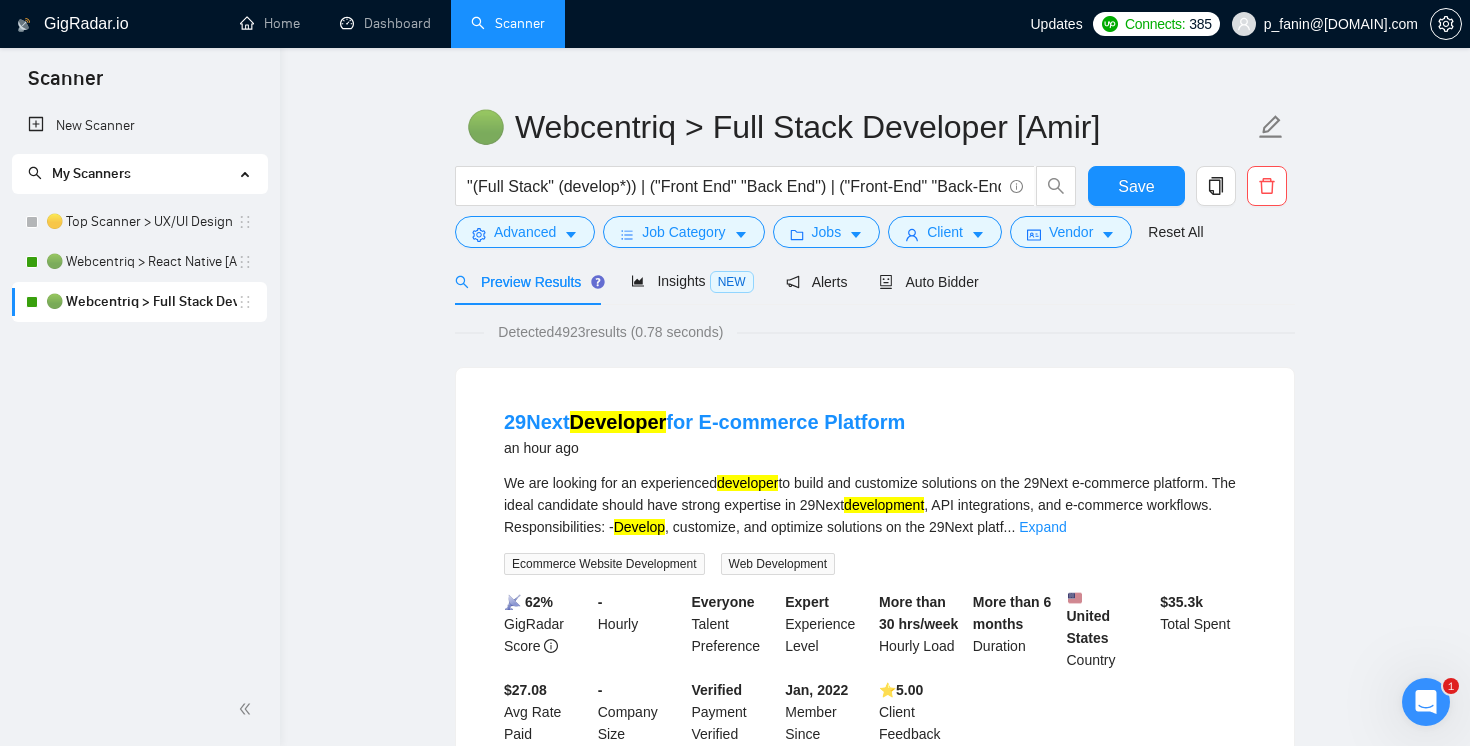 scroll, scrollTop: 36, scrollLeft: 0, axis: vertical 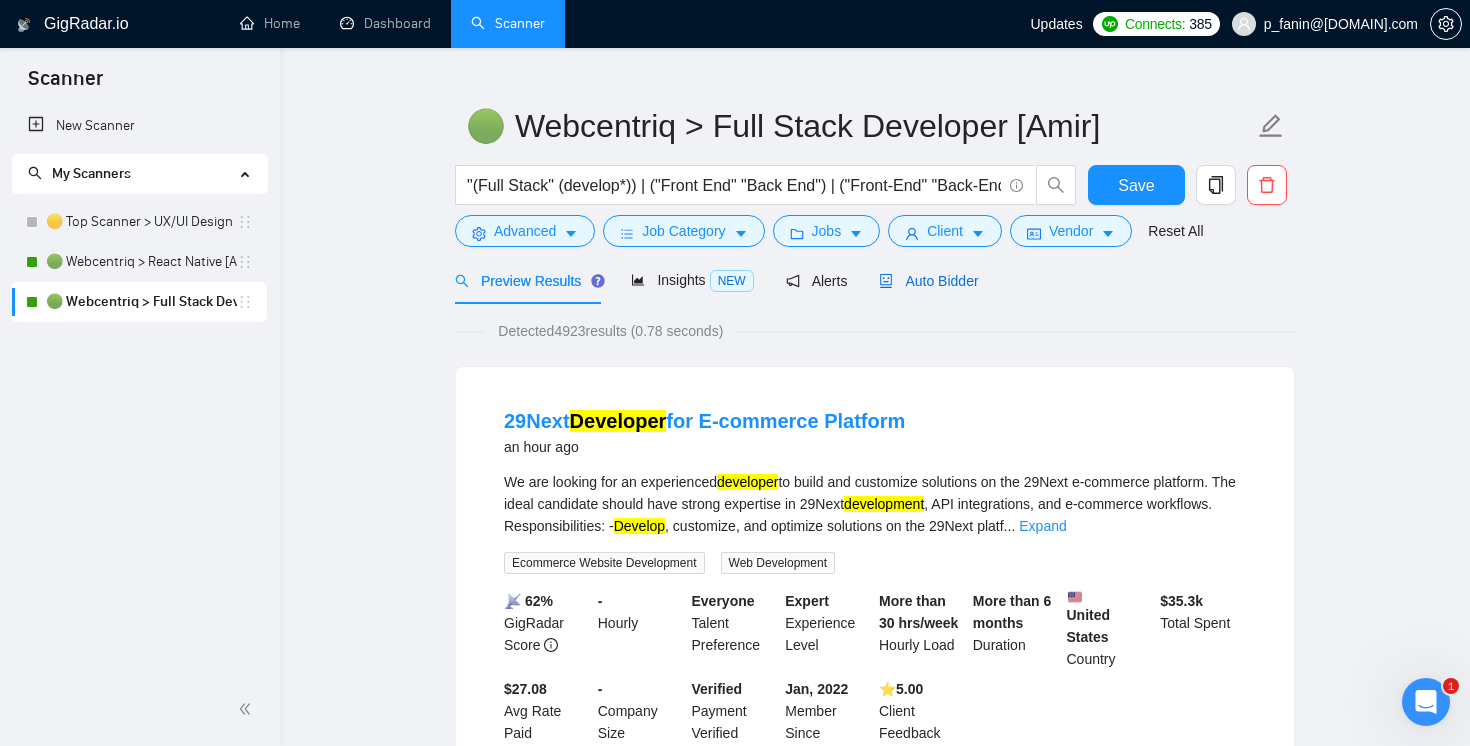click on "Auto Bidder" at bounding box center (928, 281) 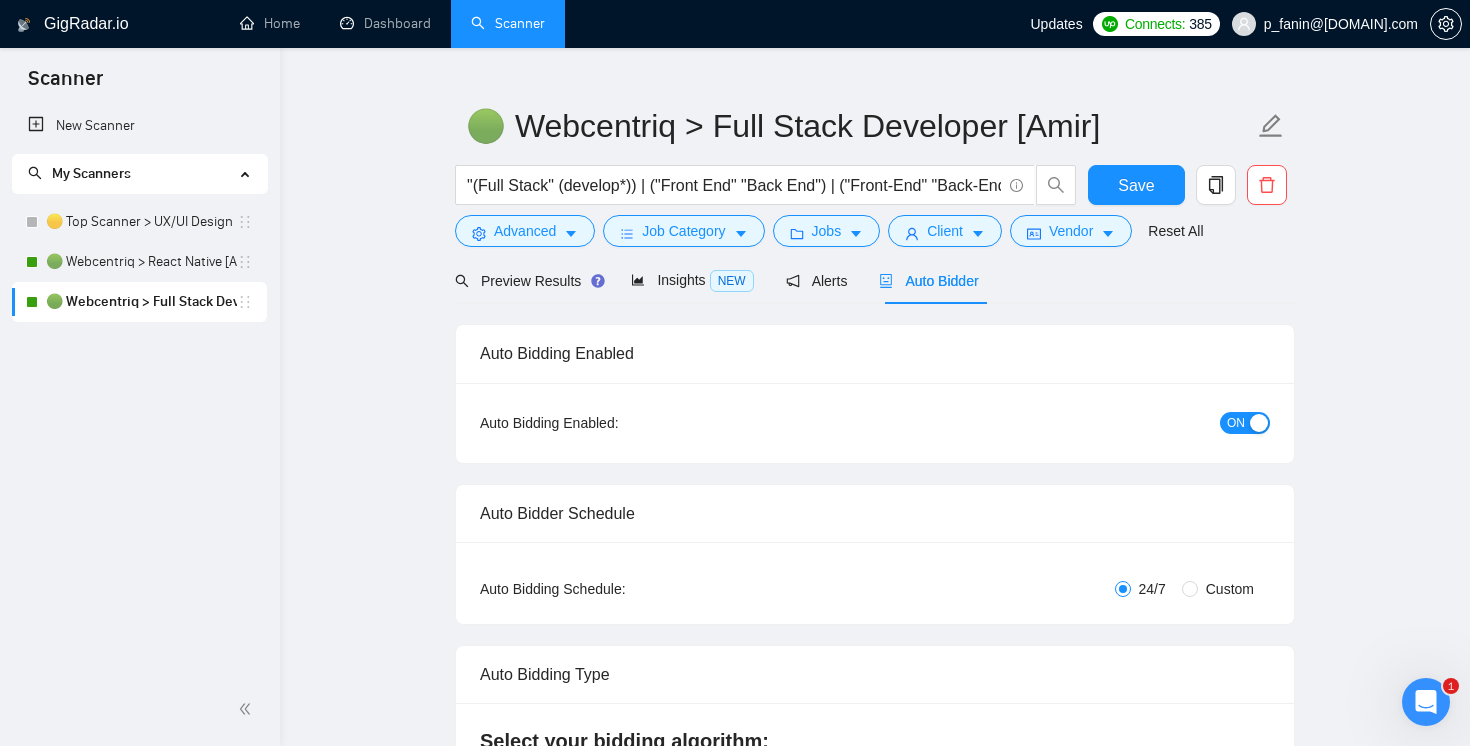 type 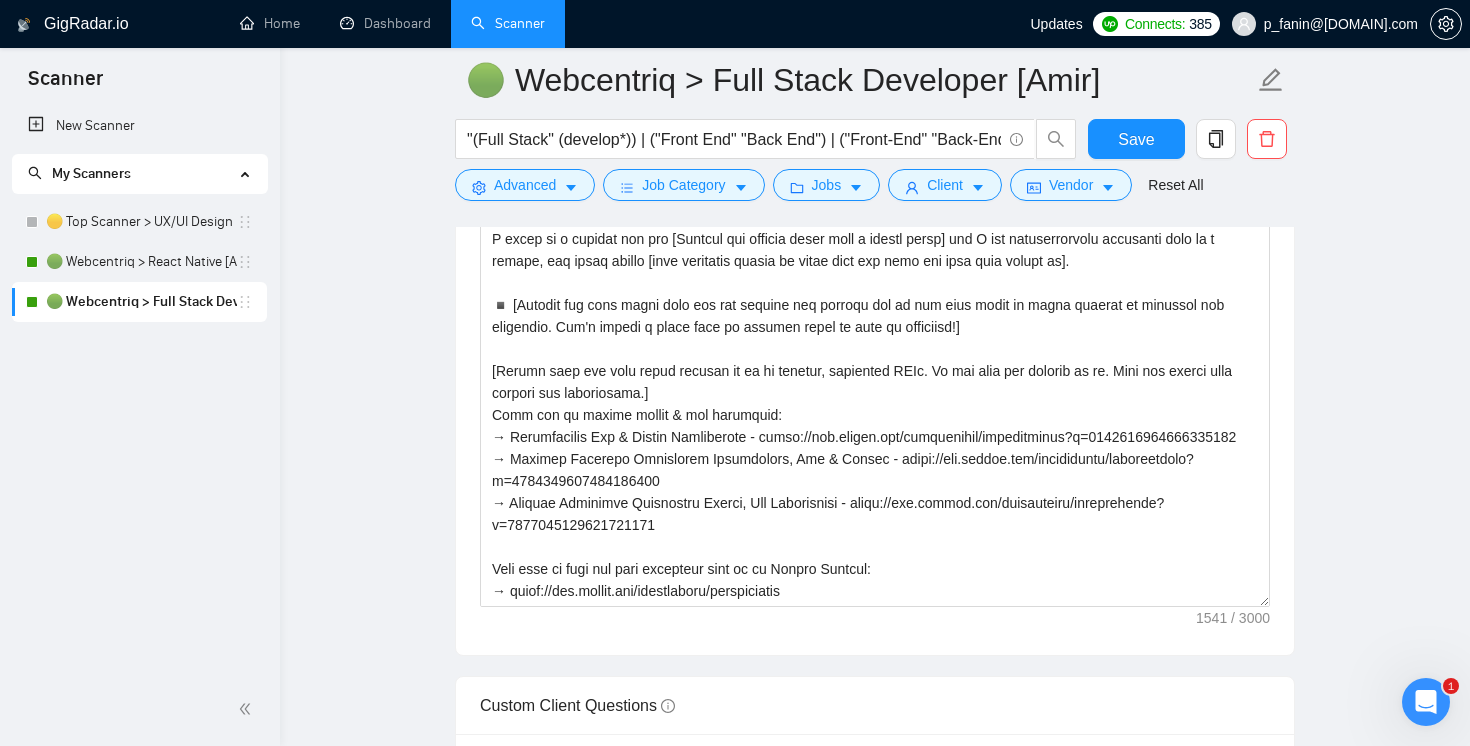 scroll, scrollTop: 2433, scrollLeft: 0, axis: vertical 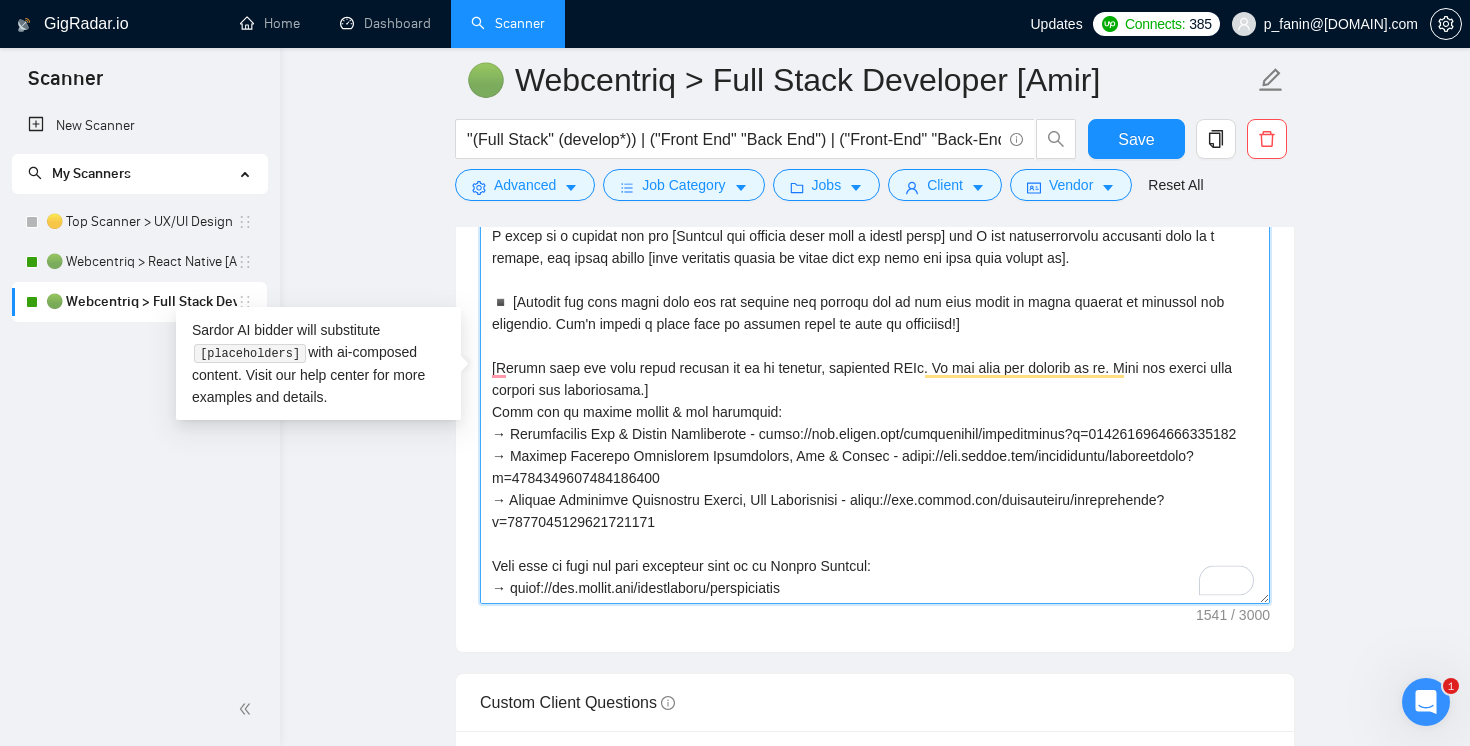 drag, startPoint x: 684, startPoint y: 542, endPoint x: 510, endPoint y: 530, distance: 174.4133 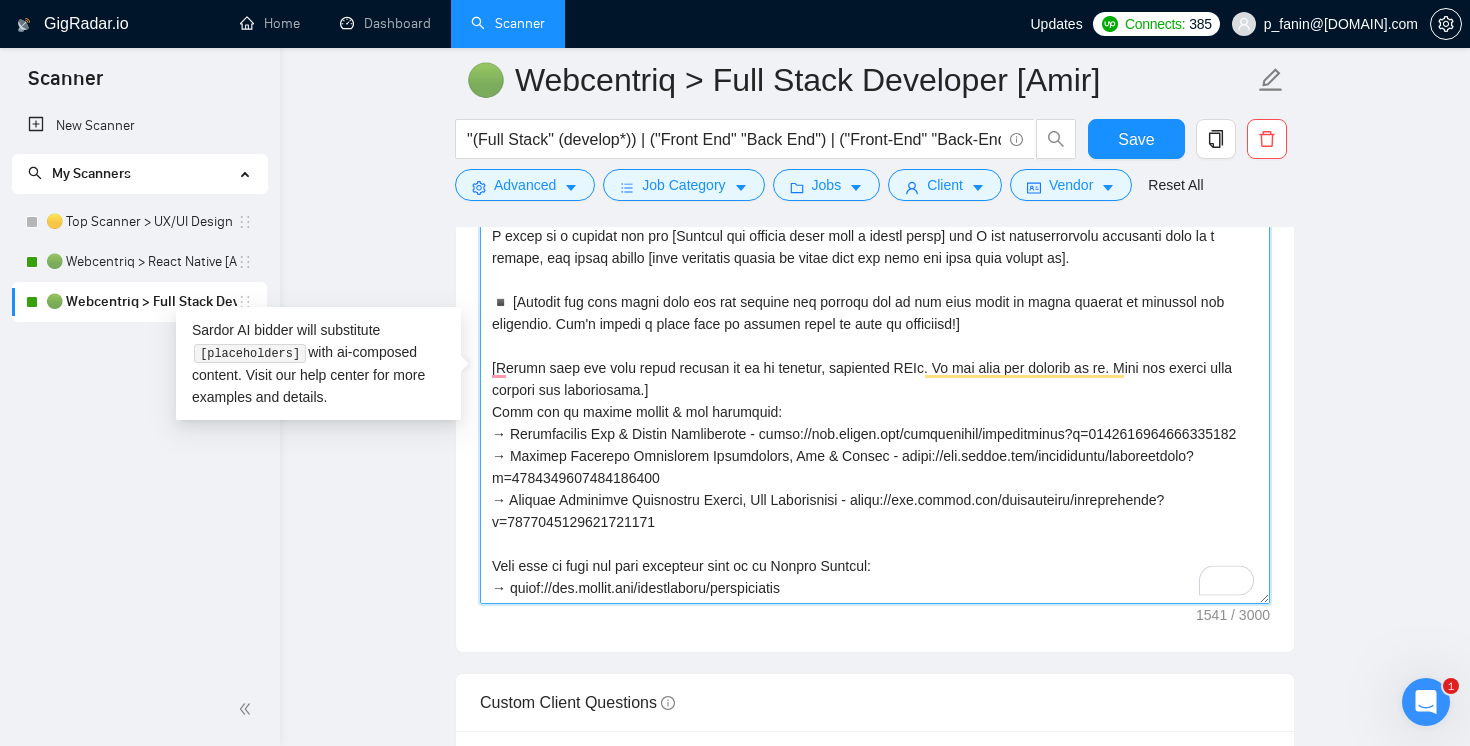 click on "Cover letter template:" at bounding box center (875, 379) 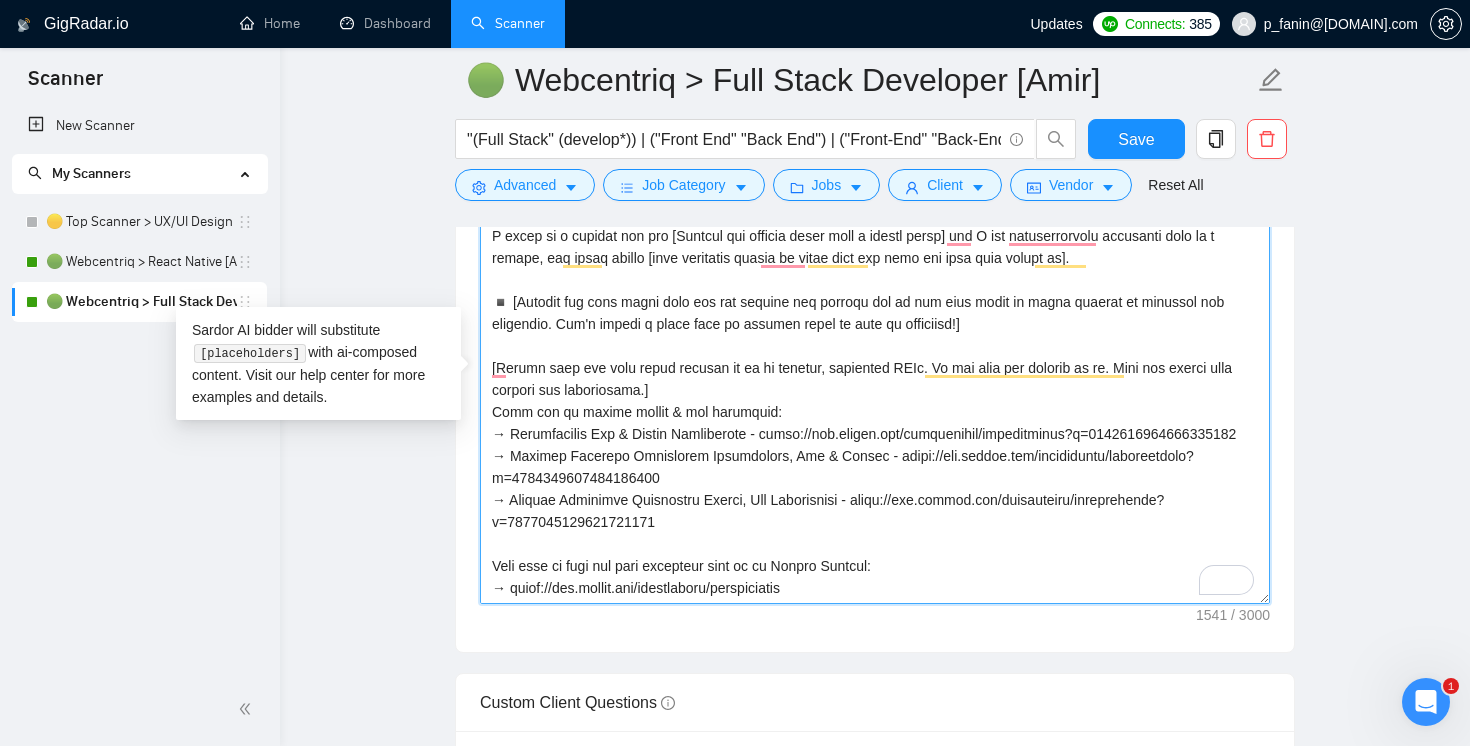 paste on "ProMom – https://promom.ai/" 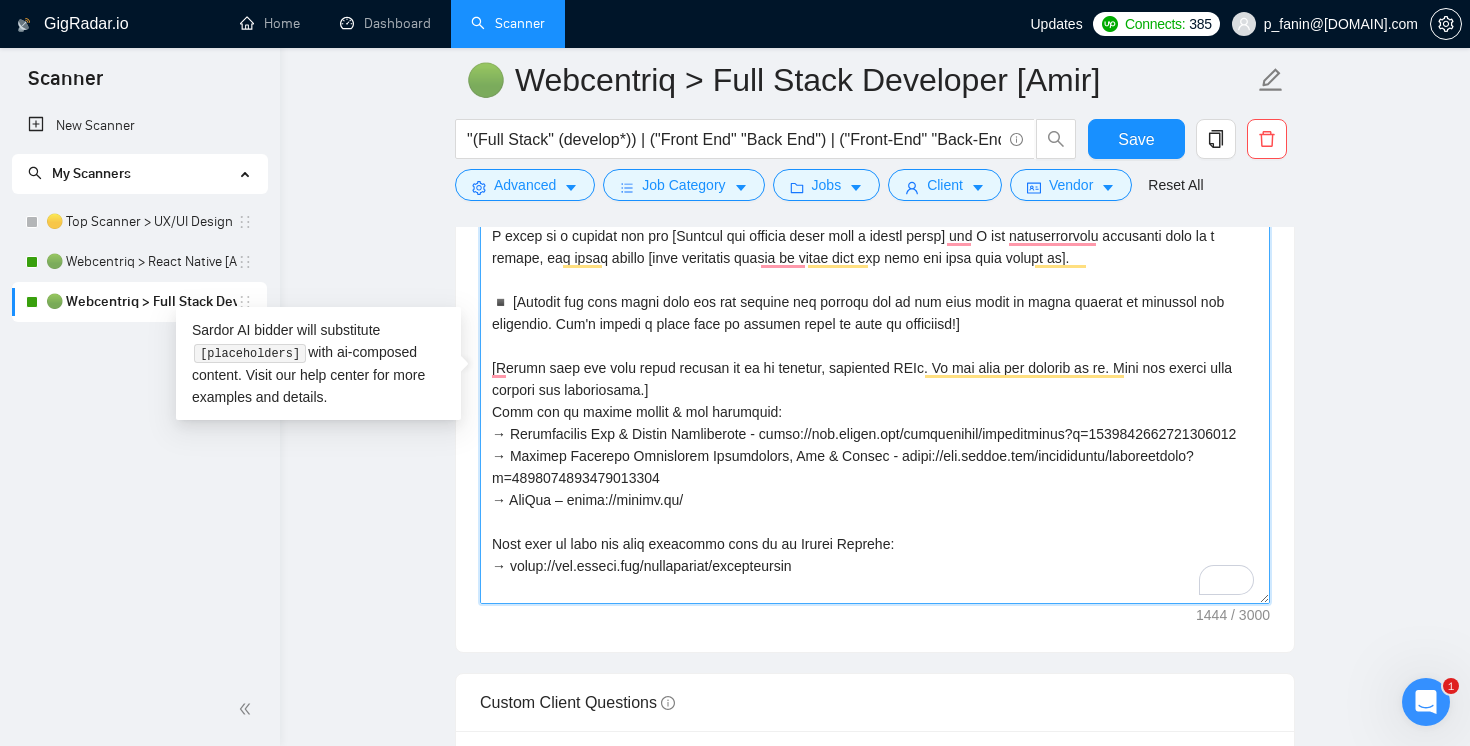 drag, startPoint x: 682, startPoint y: 496, endPoint x: 511, endPoint y: 481, distance: 171.65663 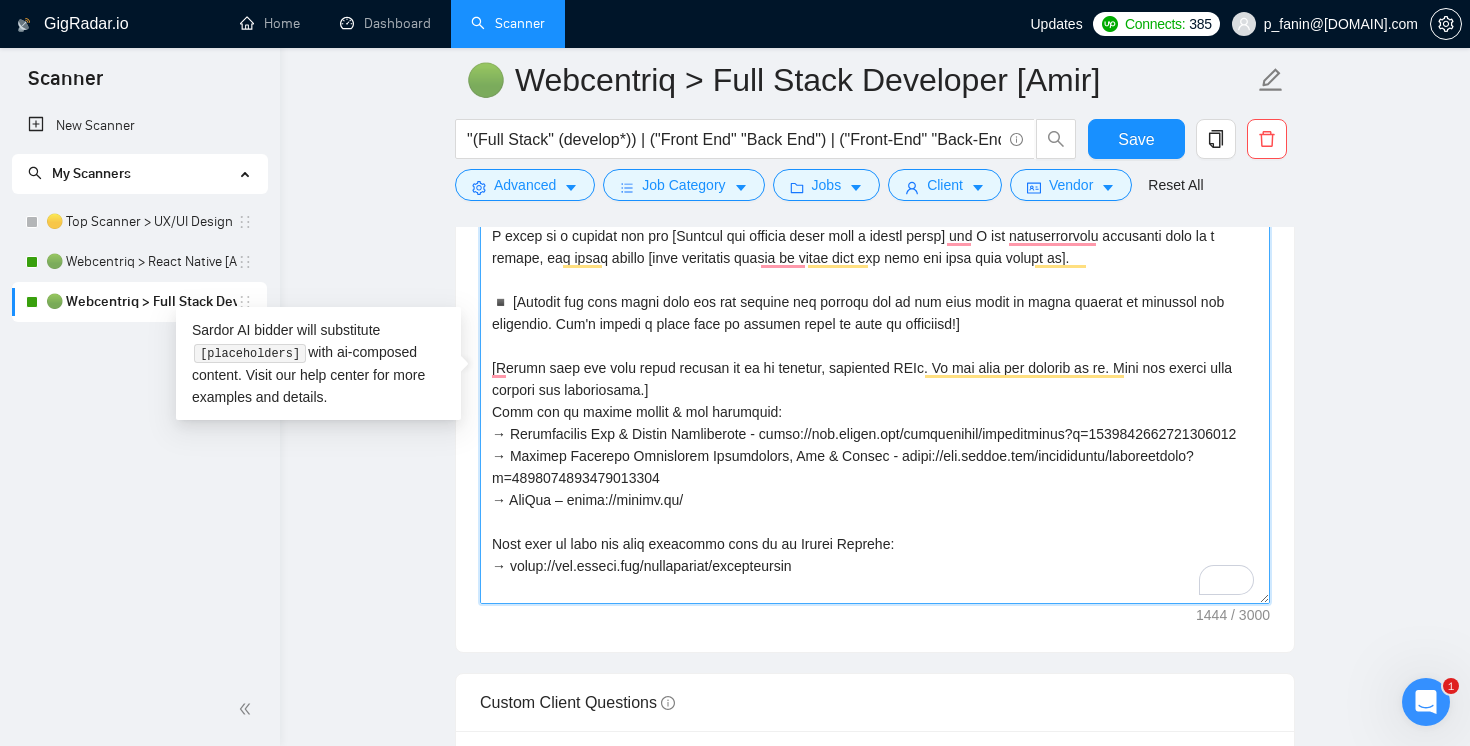 click on "Cover letter template:" at bounding box center (875, 379) 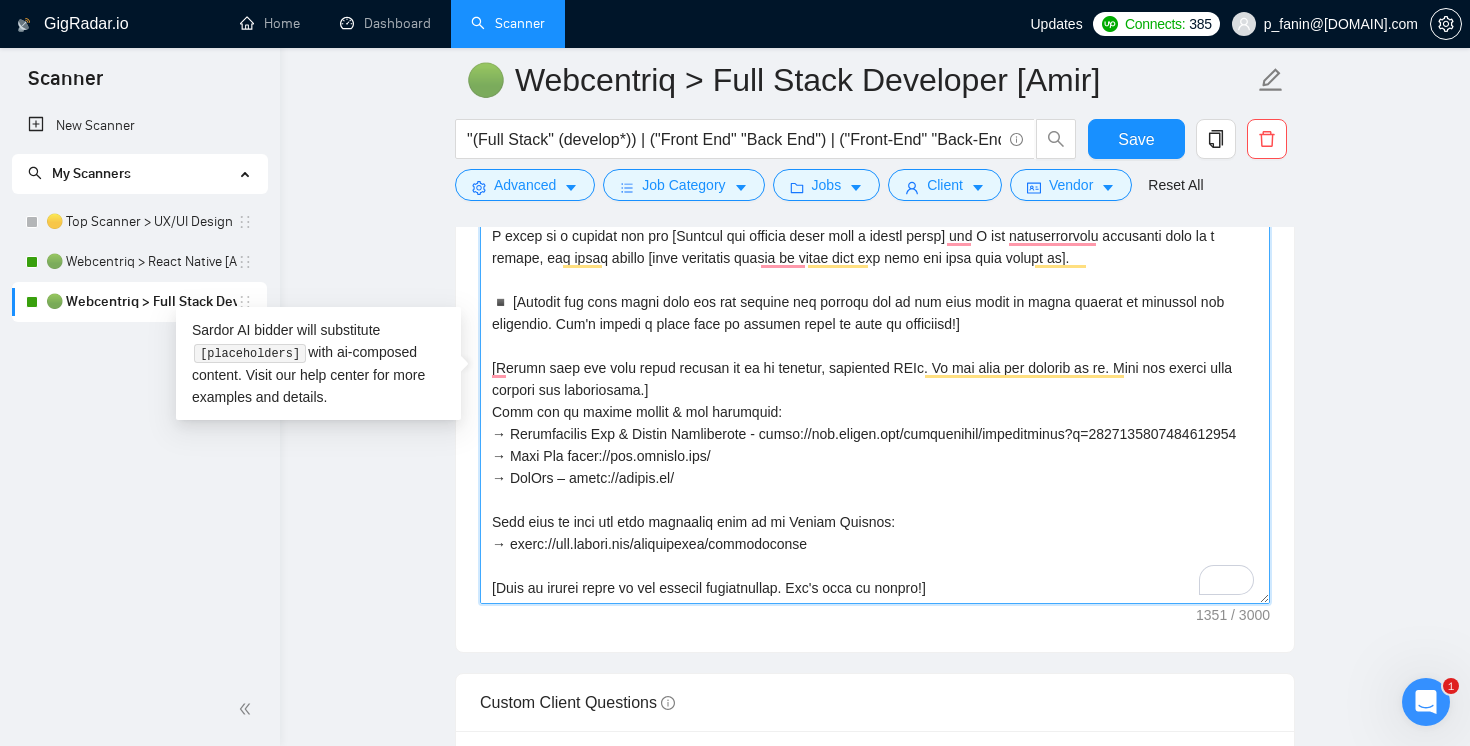 drag, startPoint x: 674, startPoint y: 455, endPoint x: 507, endPoint y: 438, distance: 167.86304 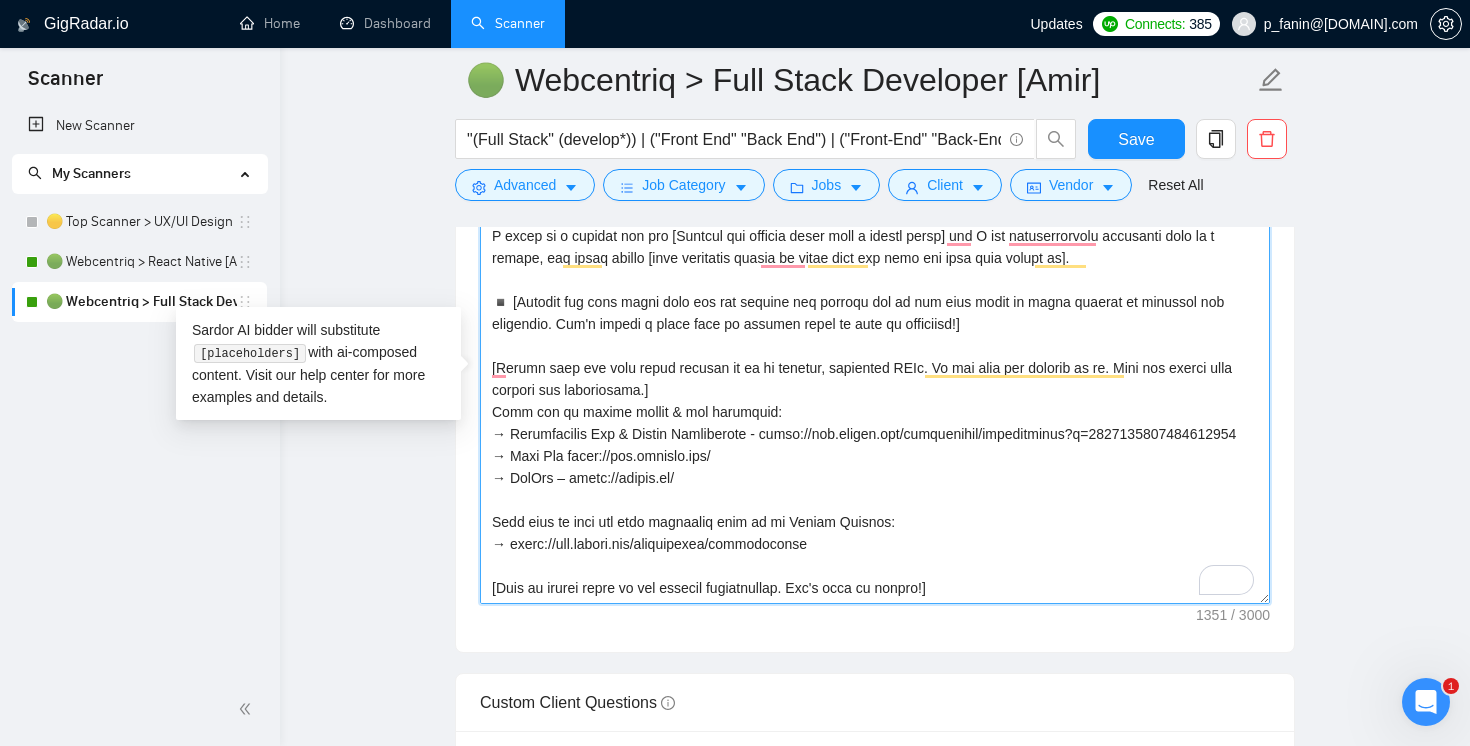 click on "Cover letter template:" at bounding box center [875, 379] 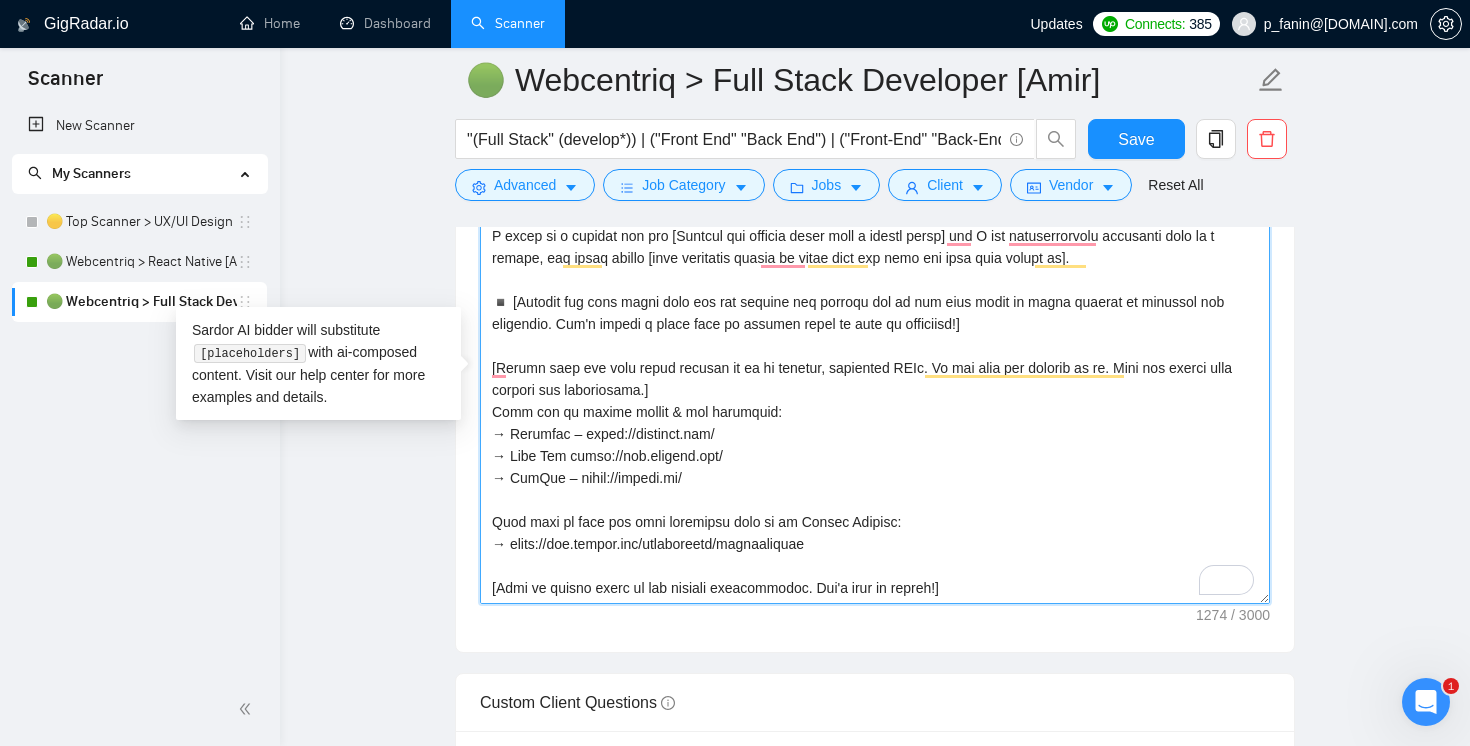 drag, startPoint x: 833, startPoint y: 540, endPoint x: 508, endPoint y: 553, distance: 325.2599 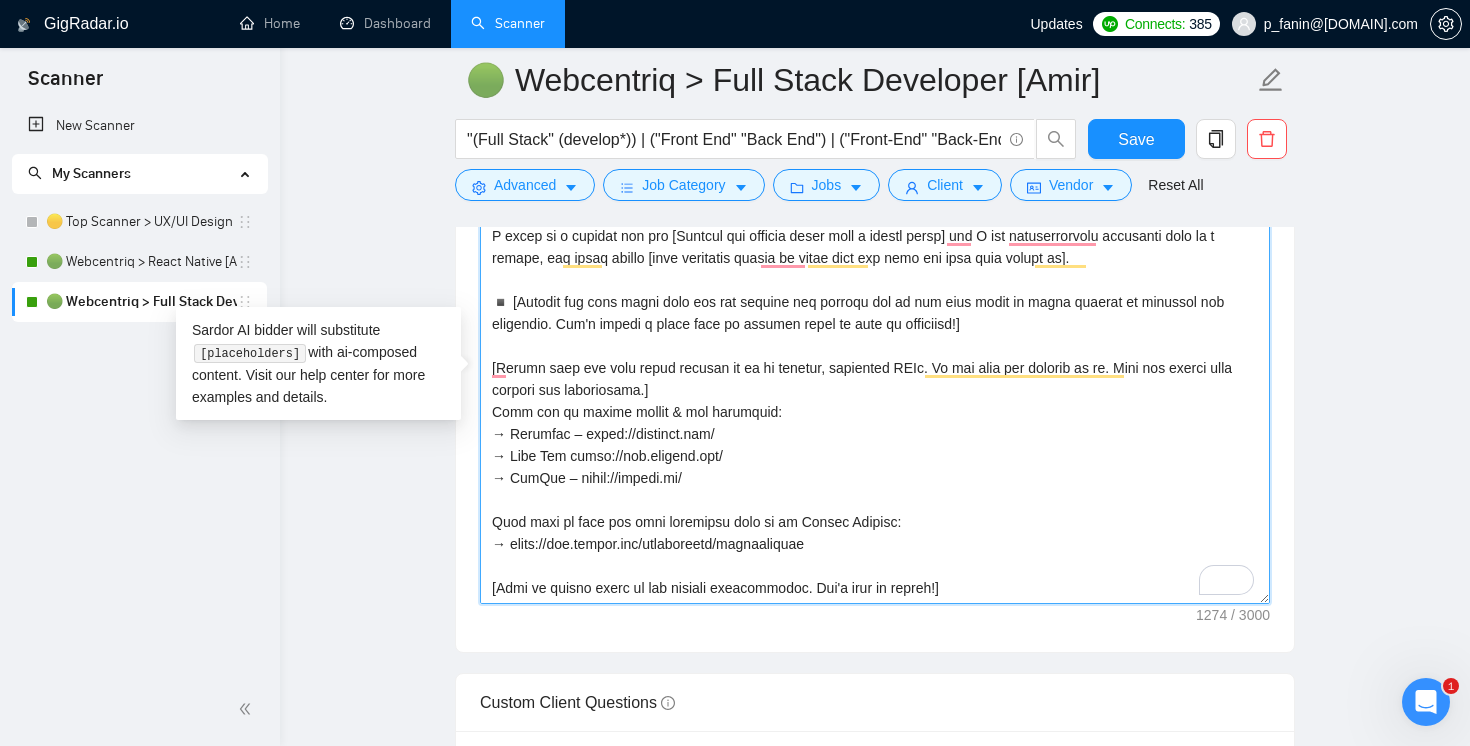 click on "Cover letter template:" at bounding box center [875, 379] 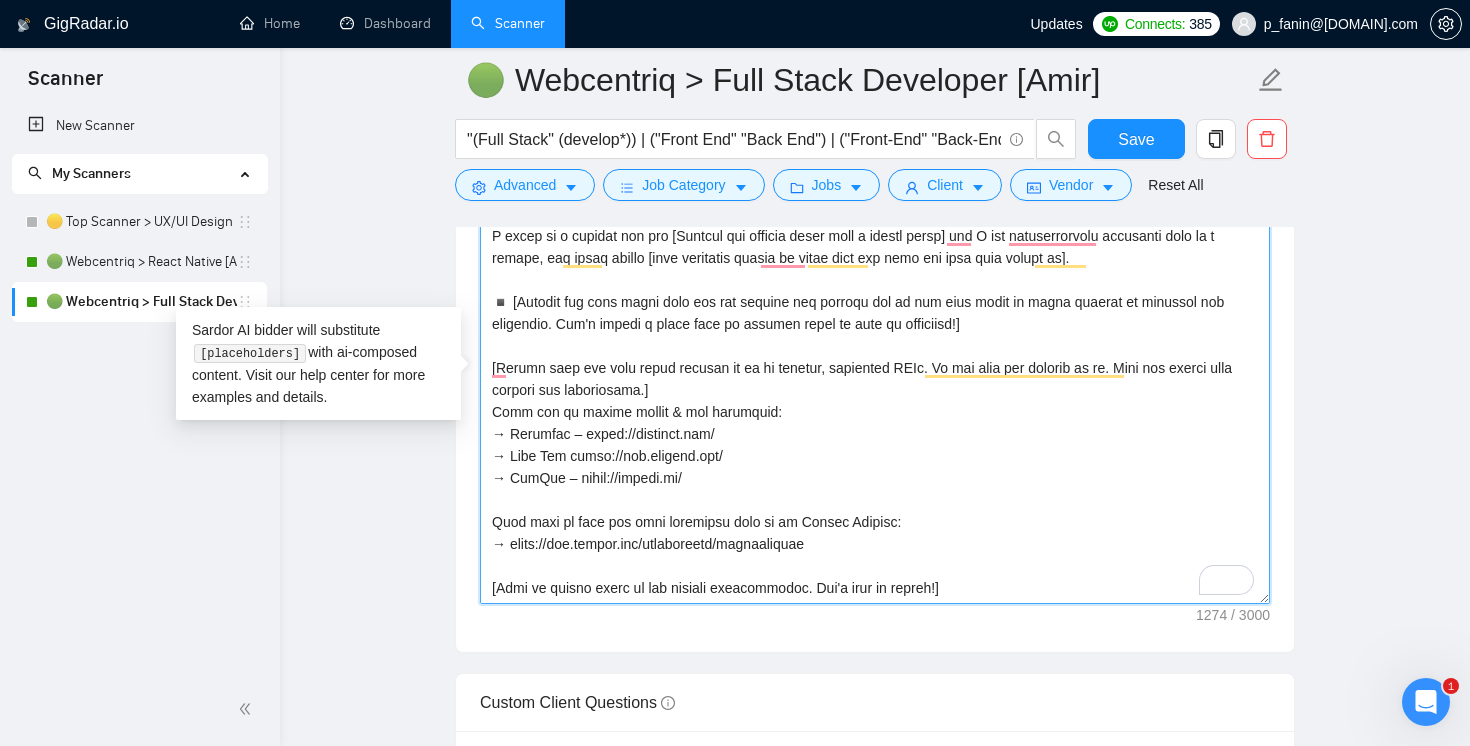 paste on "~010cbad280d1e50fcc?mp_source=share" 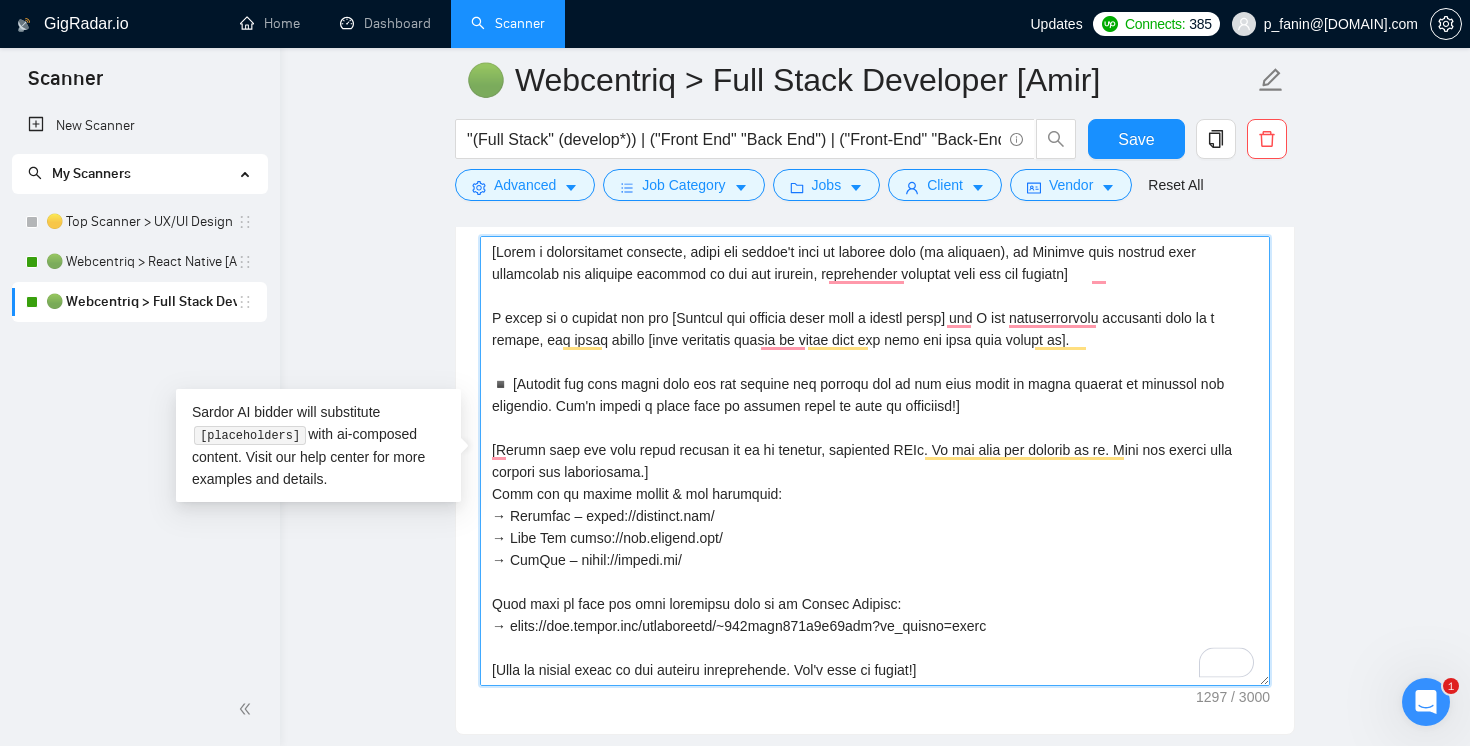 scroll, scrollTop: 2344, scrollLeft: 0, axis: vertical 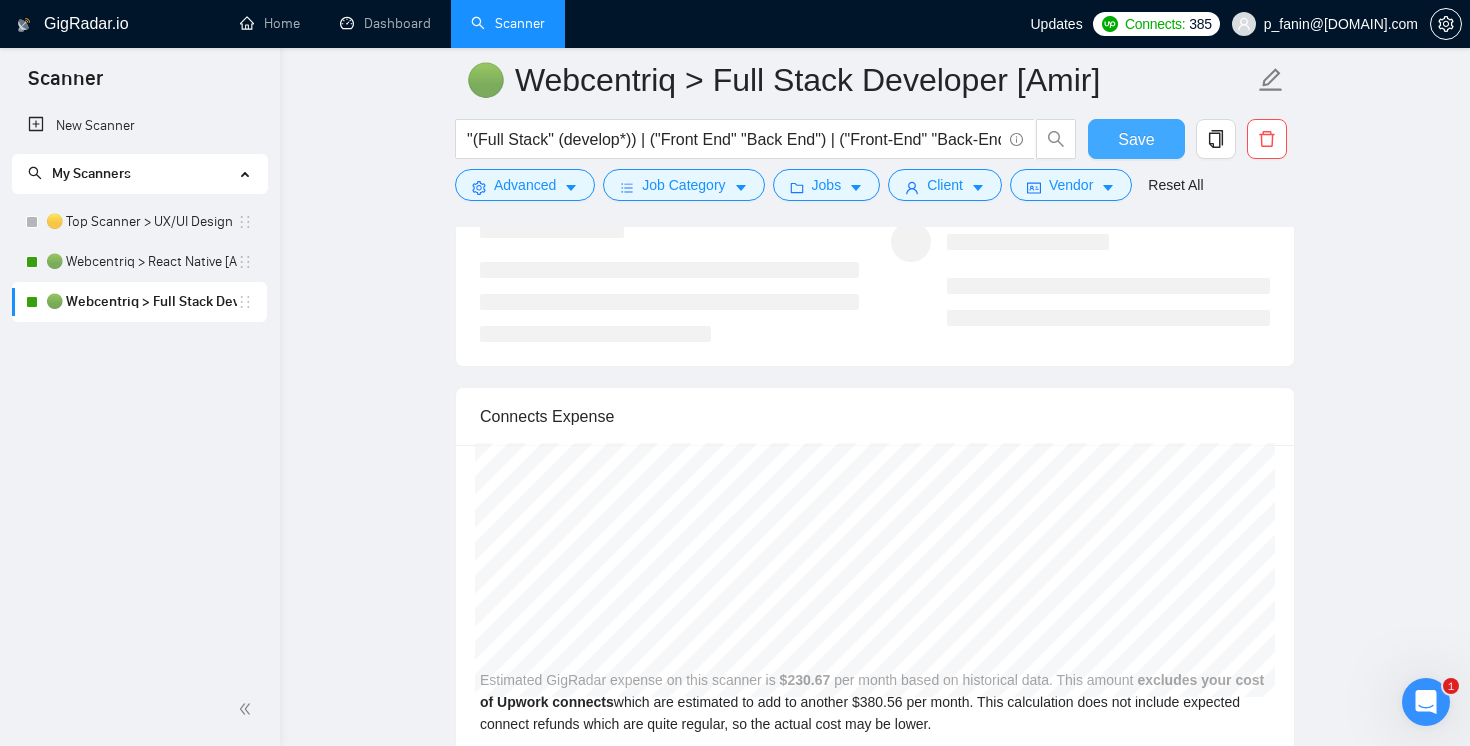 type on "[Write a personalized greeting, using the client's name or company name (if provided), in English that conveys your enthusiasm and positive reaction to the job posting, incorporate elements from the job posting]
I would be a perfect fit for [Rewrite the project title with a clever twist] and I can confidentially guarantee that as a result, you would expect [most important impact me doing this job well for them will result in].
◾️ [Mention one pain point from the job posting and explain how we can help solve it while keeping it engaging and relatable. Don't forget a small typo or grammar error to keep it authentic!]
[Please keep the text below exactly as it is written, including URLs. Do not make any changes to it. Send the entire text without any alterations.]
𝐇𝐞𝐫𝐞 𝐚𝐫𝐞 𝐦𝐲 𝐥𝐚𝐭𝐞𝐬𝐭 𝐦𝐨𝐛𝐢𝐥𝐞 & 𝐰𝐞𝐛 𝐬𝐨𝐥𝐮𝐭𝐢𝐨𝐧𝐬:
→ Angelink – https://angelink.com/
→ Eddy Now https://www.eddynow.com/
→ ProMom – https://promom.ai/
𝐅𝐞𝐞𝐥 𝐟𝐫𝐞𝐞 𝐭𝐨 𝐟𝐢𝐧𝐝 𝐨𝐮𝐭 𝐦𝐨𝐫𝐞 𝐝𝐞𝐯𝐞𝐥𝐨𝐩𝐞𝐝 𝐚𝐩𝐩𝐬 𝐨𝐧 𝐦𝐲 𝐔𝐩𝐰𝐨𝐫𝐤 𝐏𝐫𝐨𝐟𝐢𝐥𝐞:
→ https://www.upwork.com/freelancers/~..." 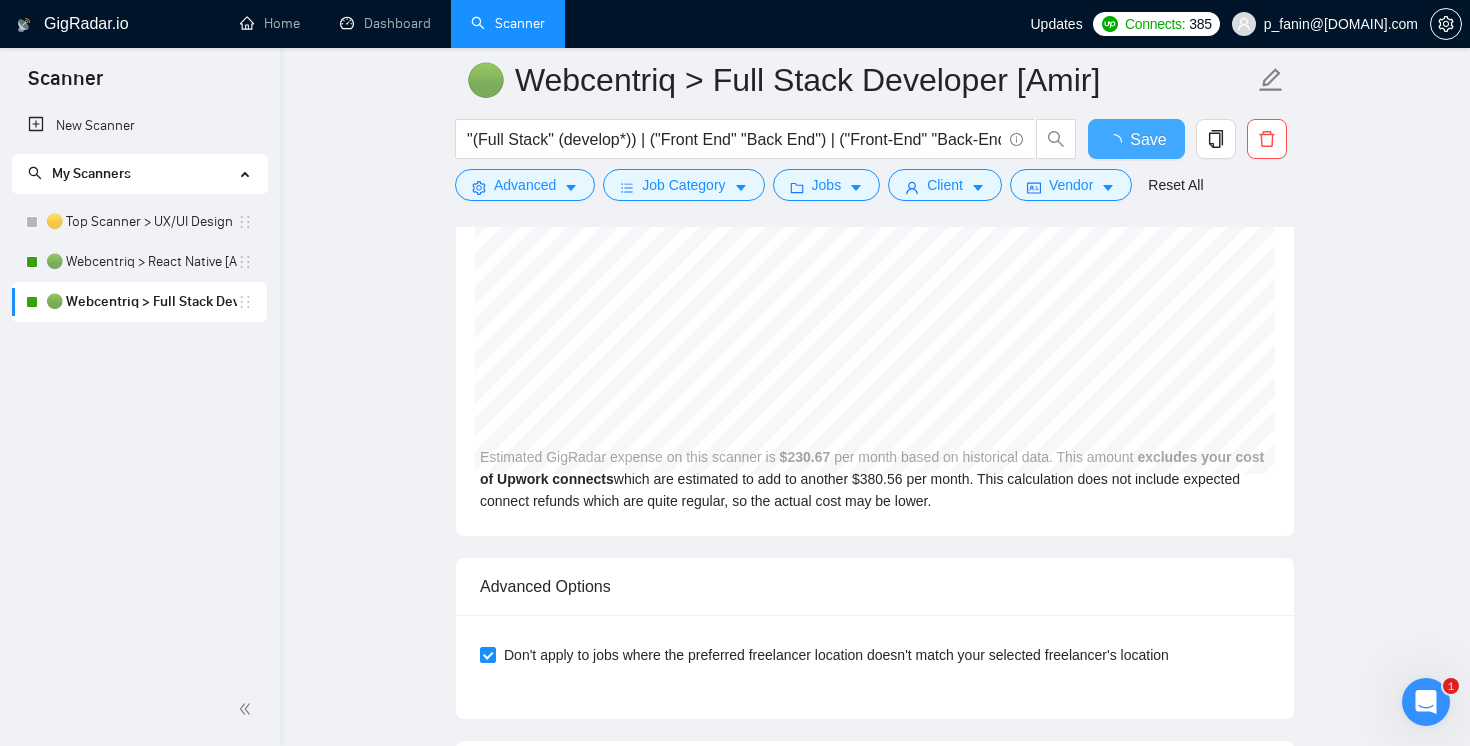 type 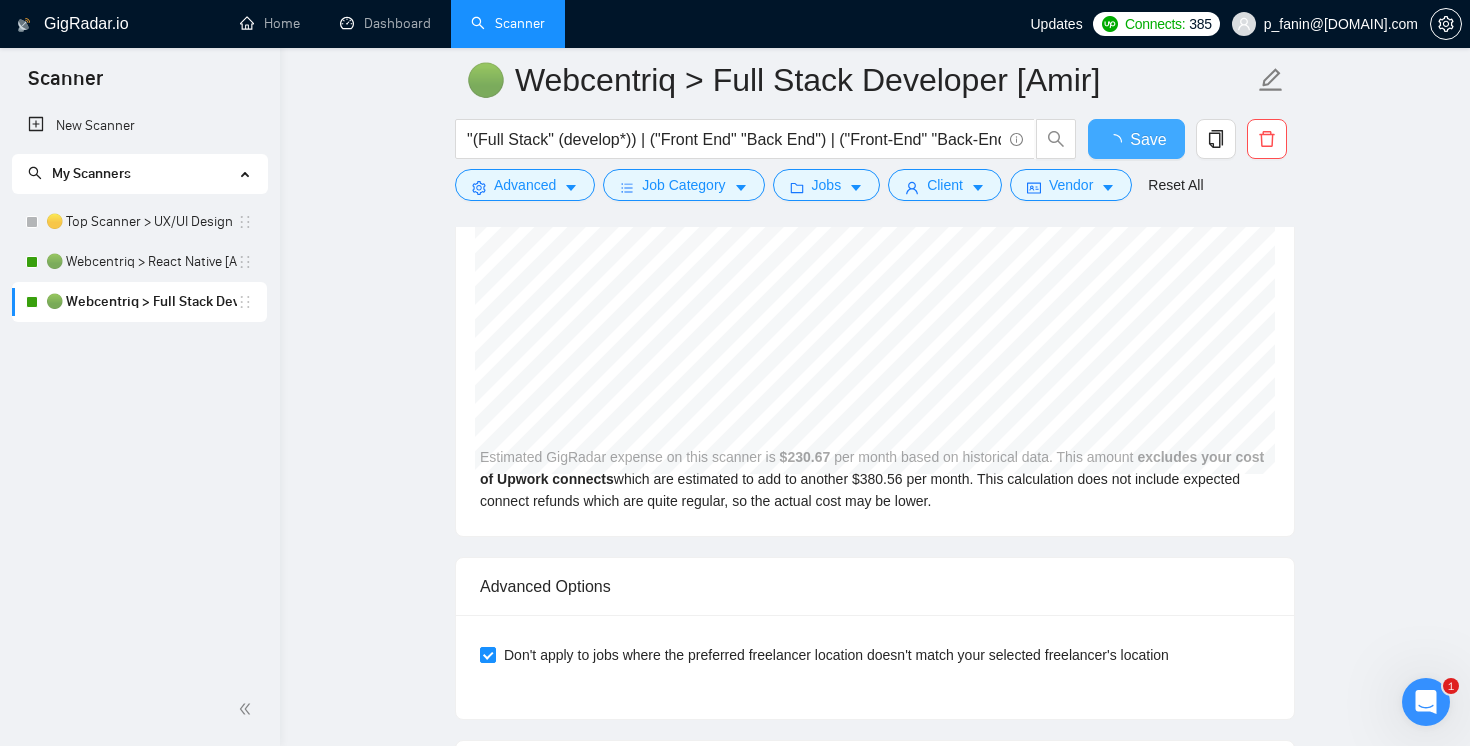 checkbox on "true" 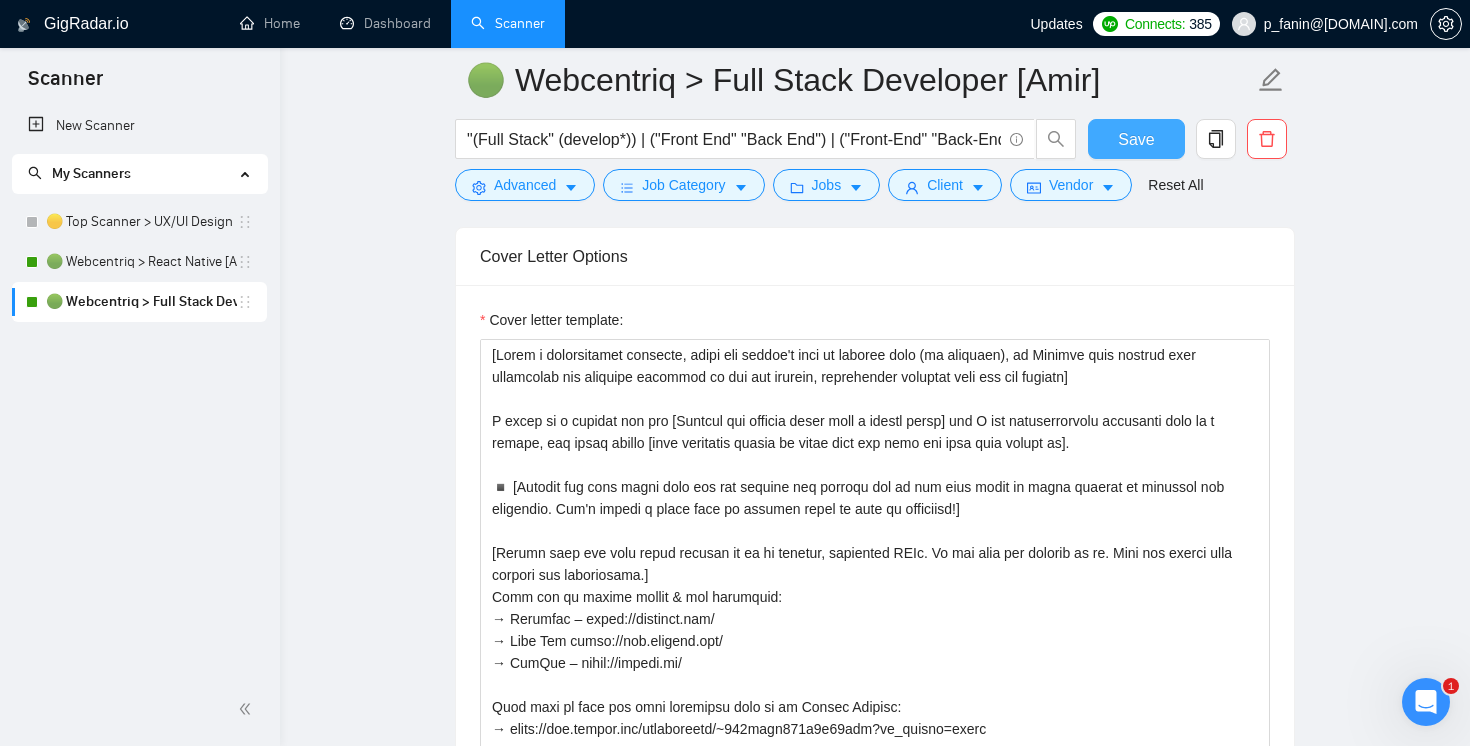 scroll, scrollTop: 2595, scrollLeft: 0, axis: vertical 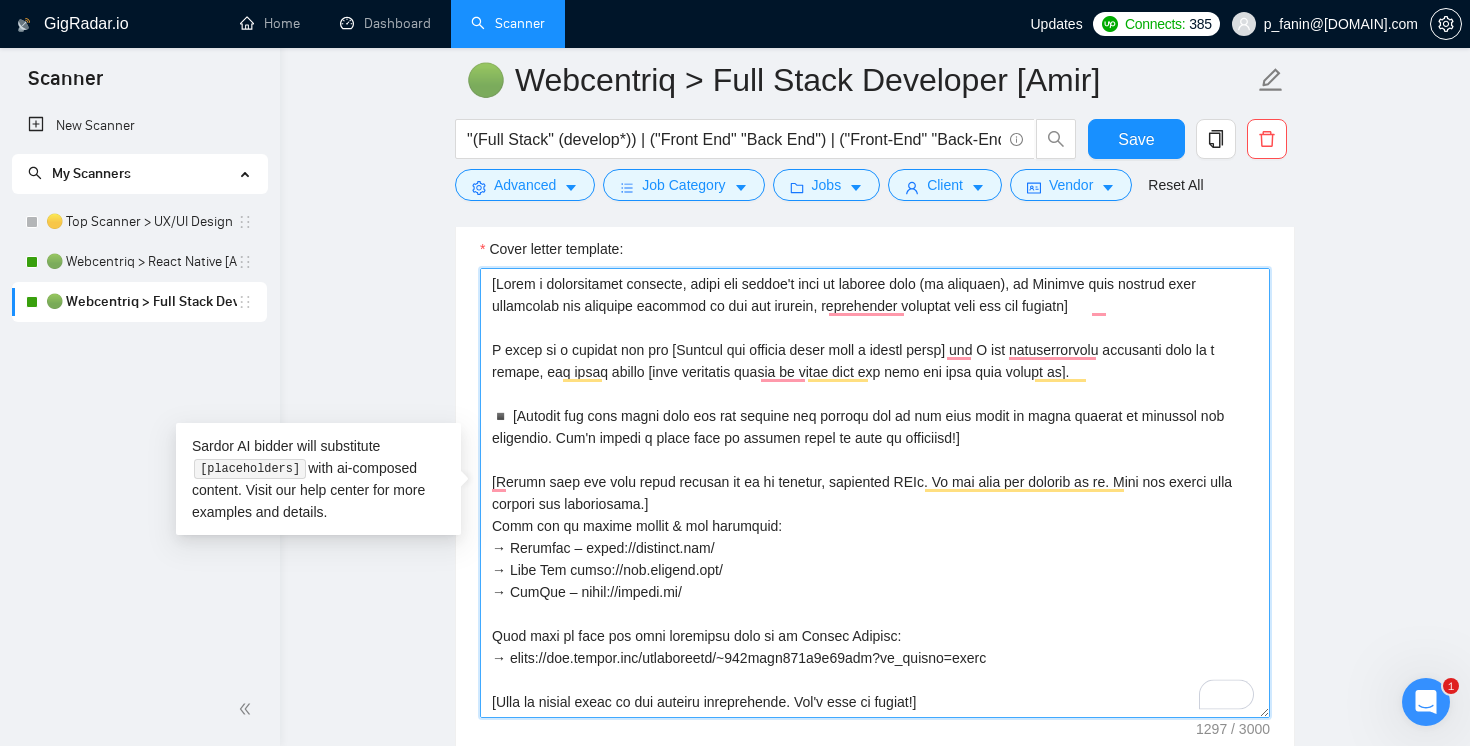 drag, startPoint x: 712, startPoint y: 589, endPoint x: 487, endPoint y: 557, distance: 227.26416 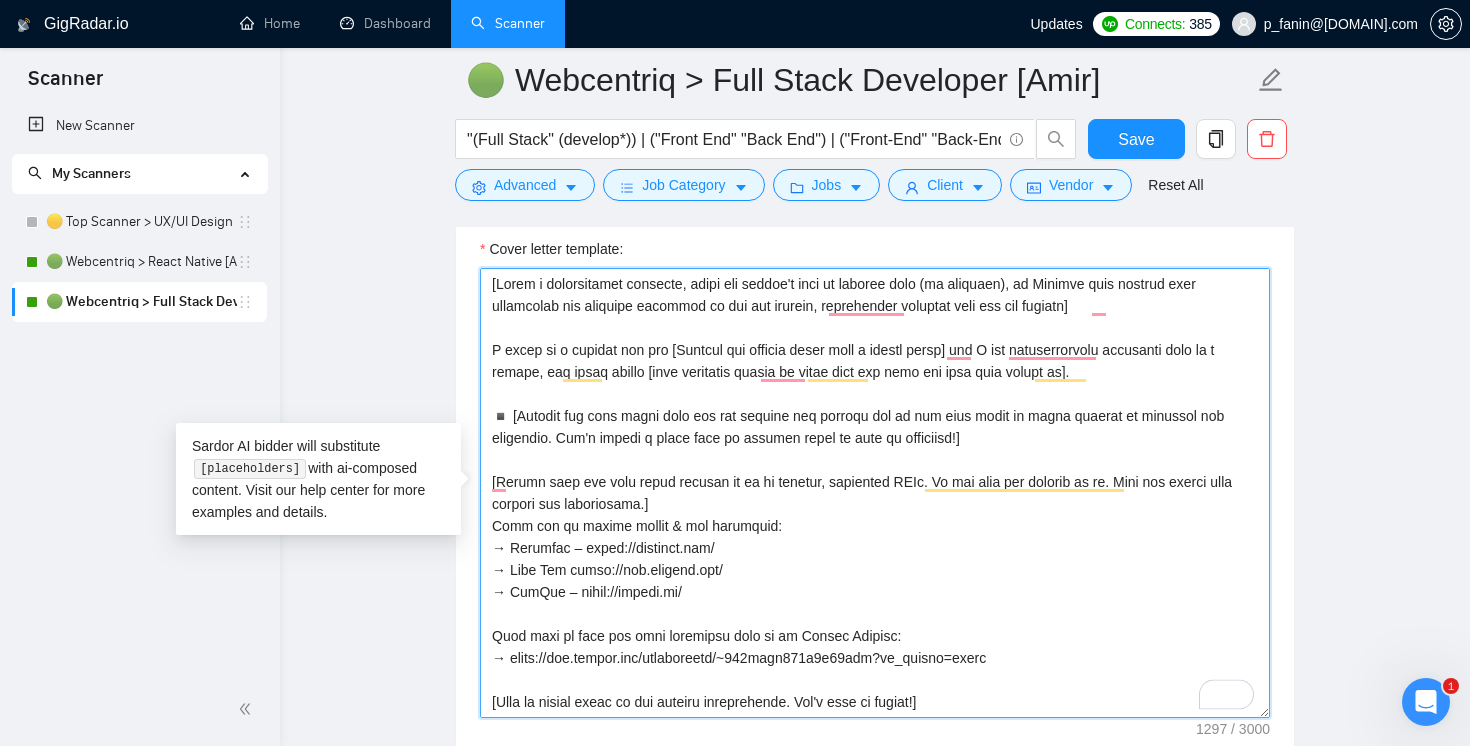 click on "Cover letter template:" at bounding box center (875, 493) 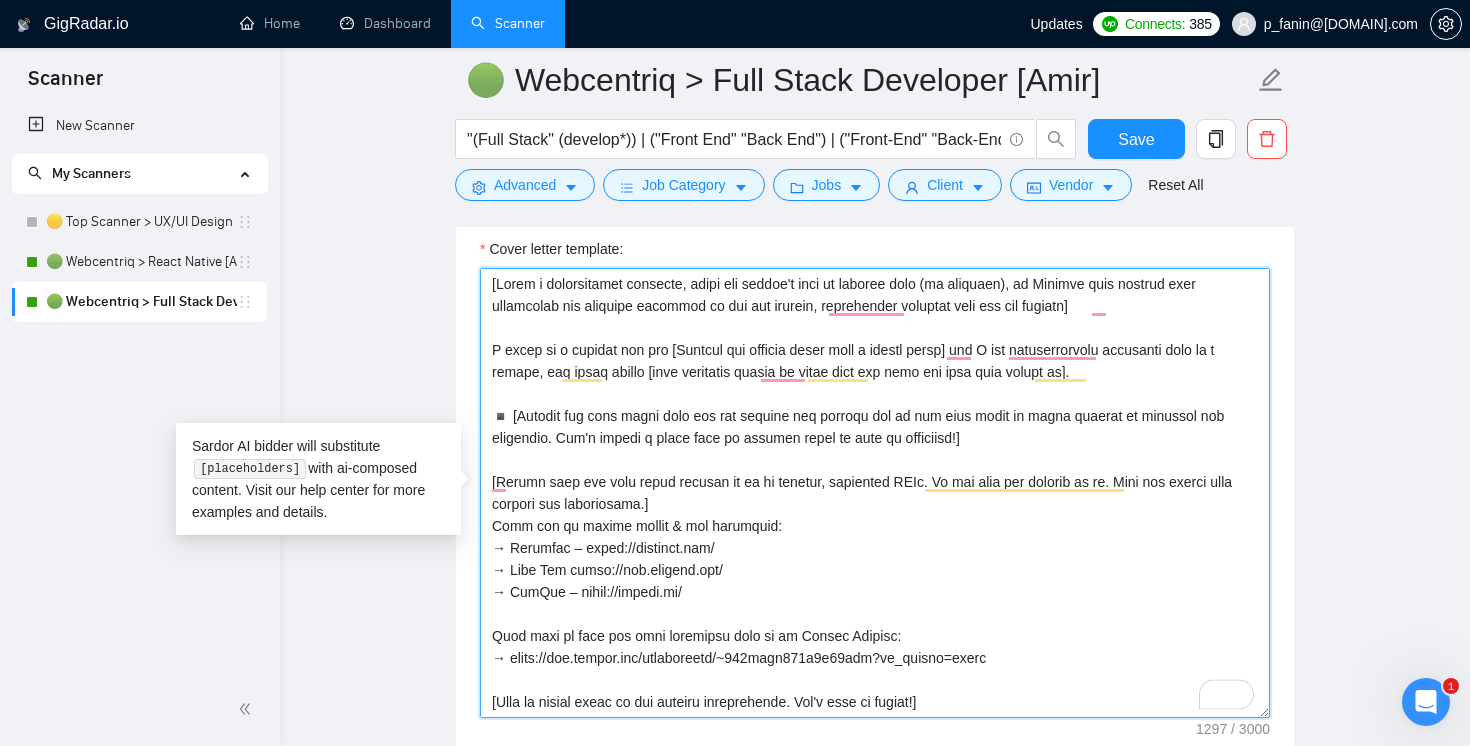 scroll, scrollTop: 88, scrollLeft: 0, axis: vertical 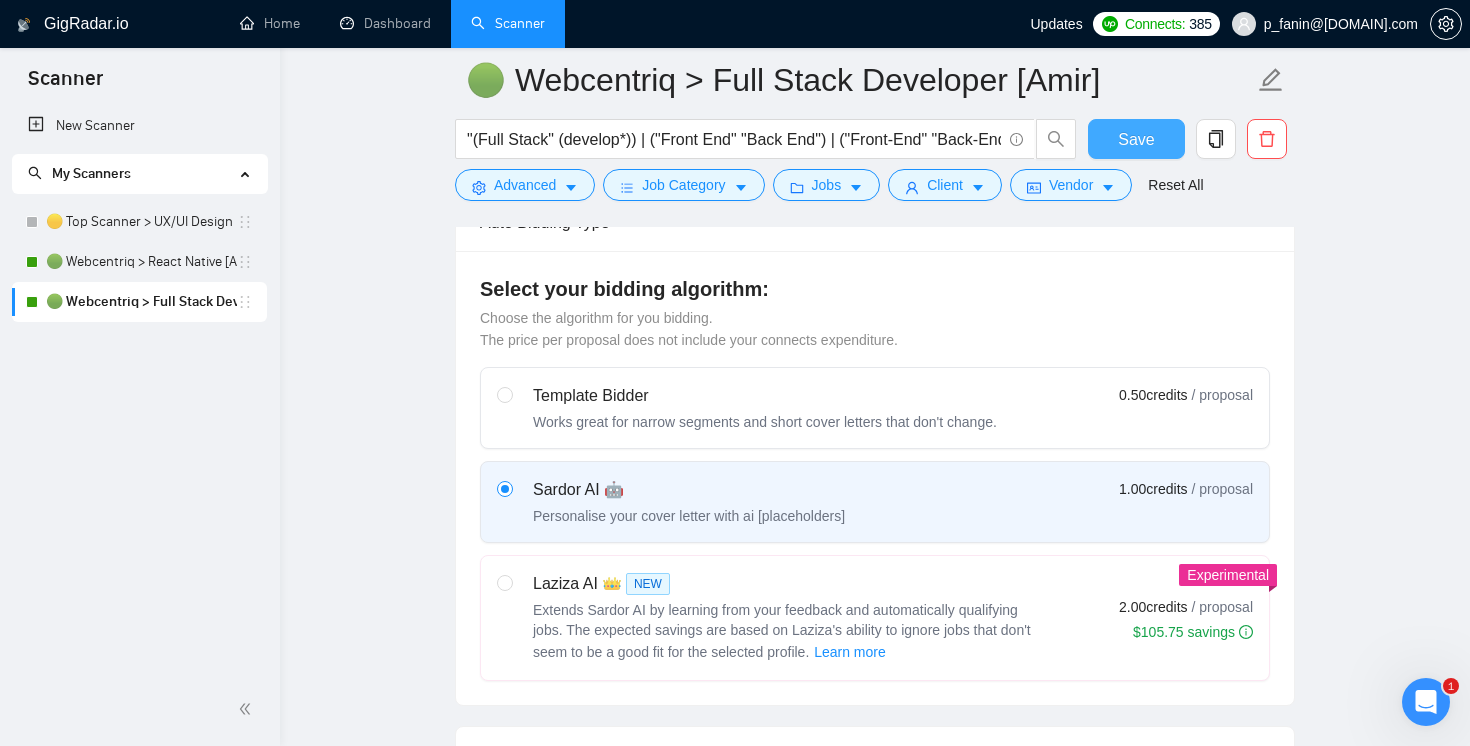 click on "Save" at bounding box center (1136, 139) 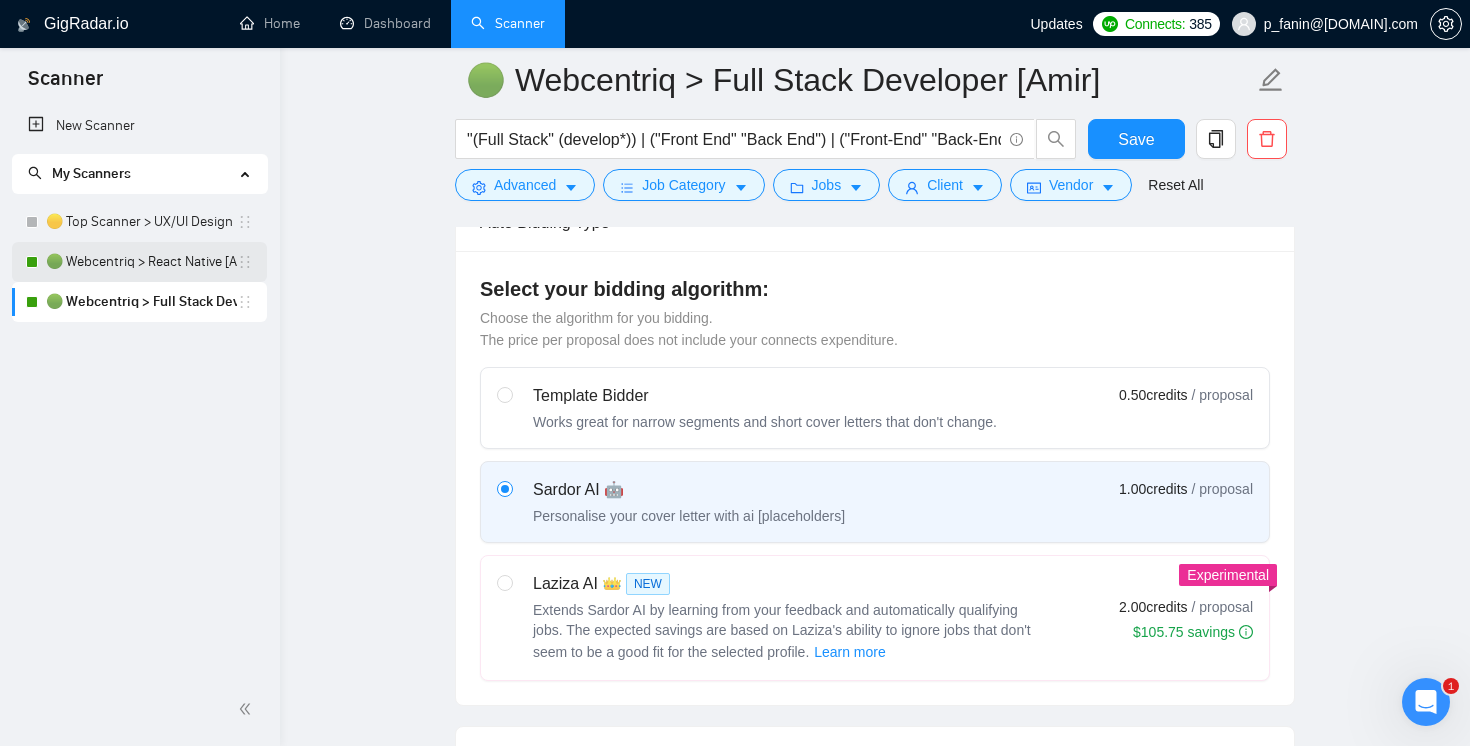 click on "🟢 Webcentriq > React Native [Amir]" at bounding box center (141, 262) 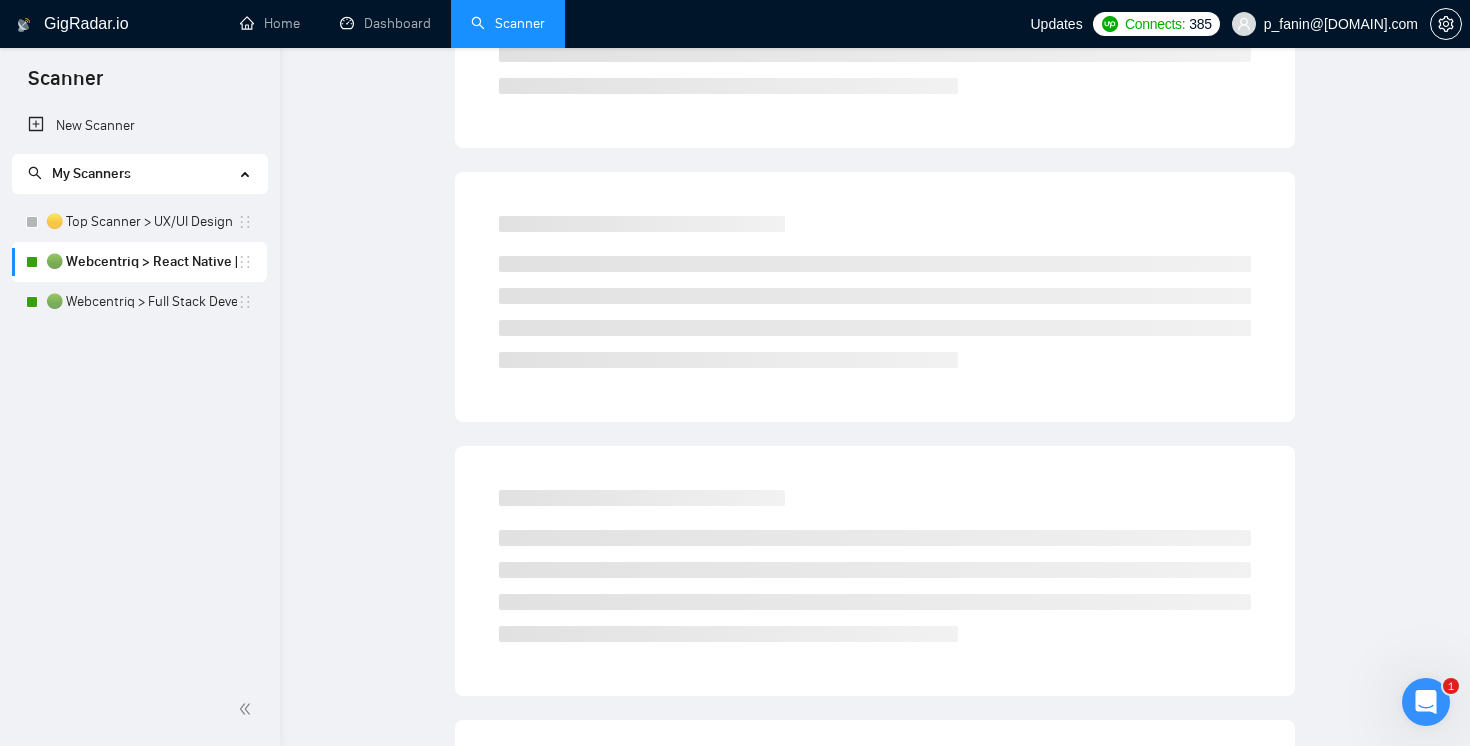 scroll, scrollTop: 0, scrollLeft: 0, axis: both 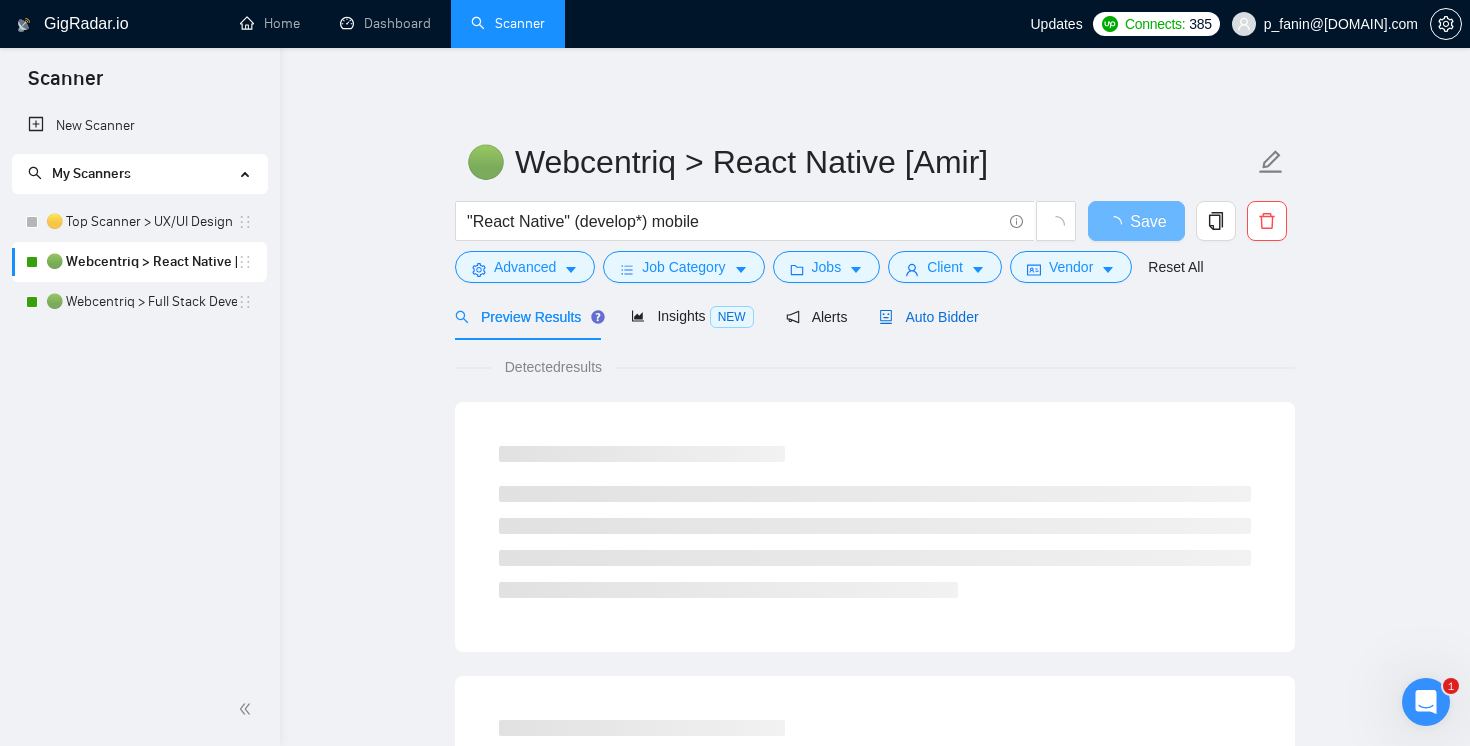 click on "Auto Bidder" at bounding box center (928, 317) 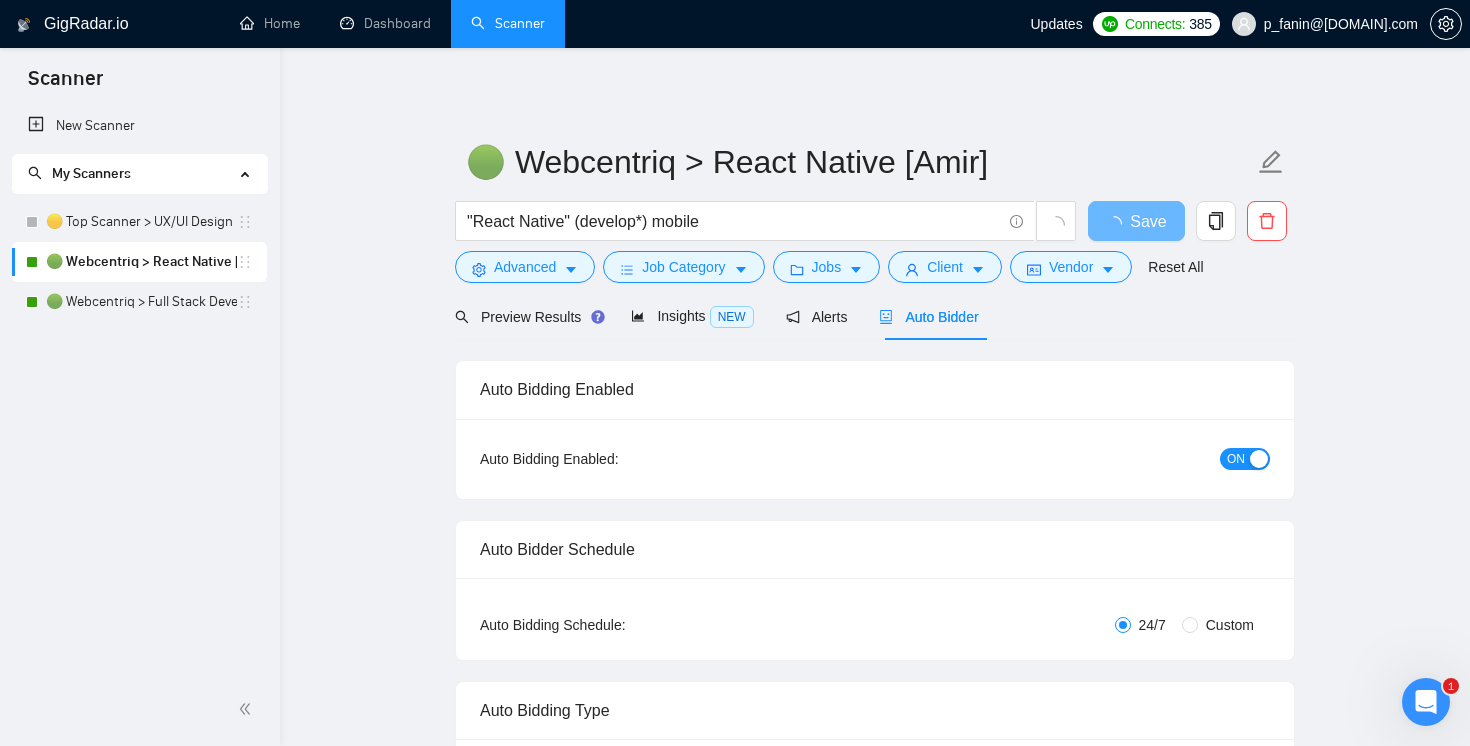 type 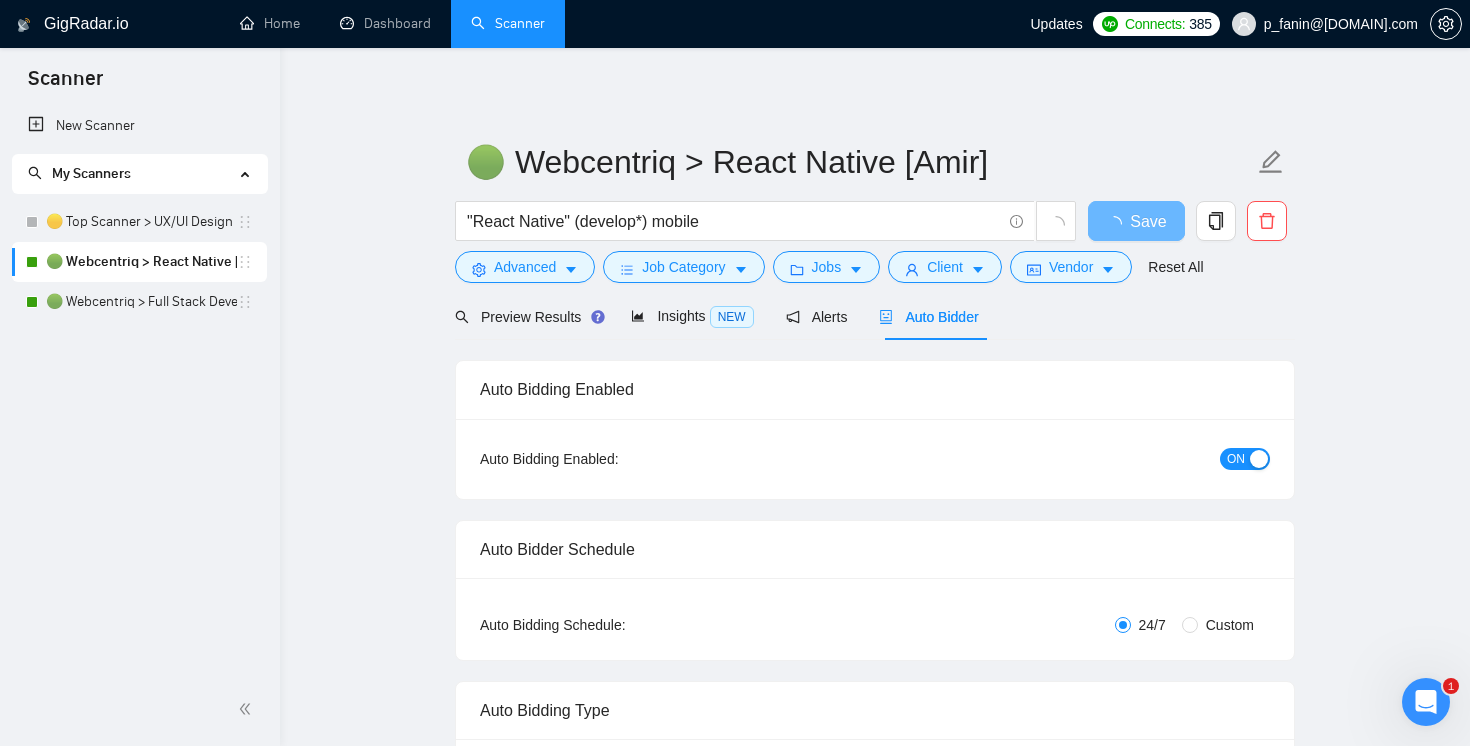 checkbox on "true" 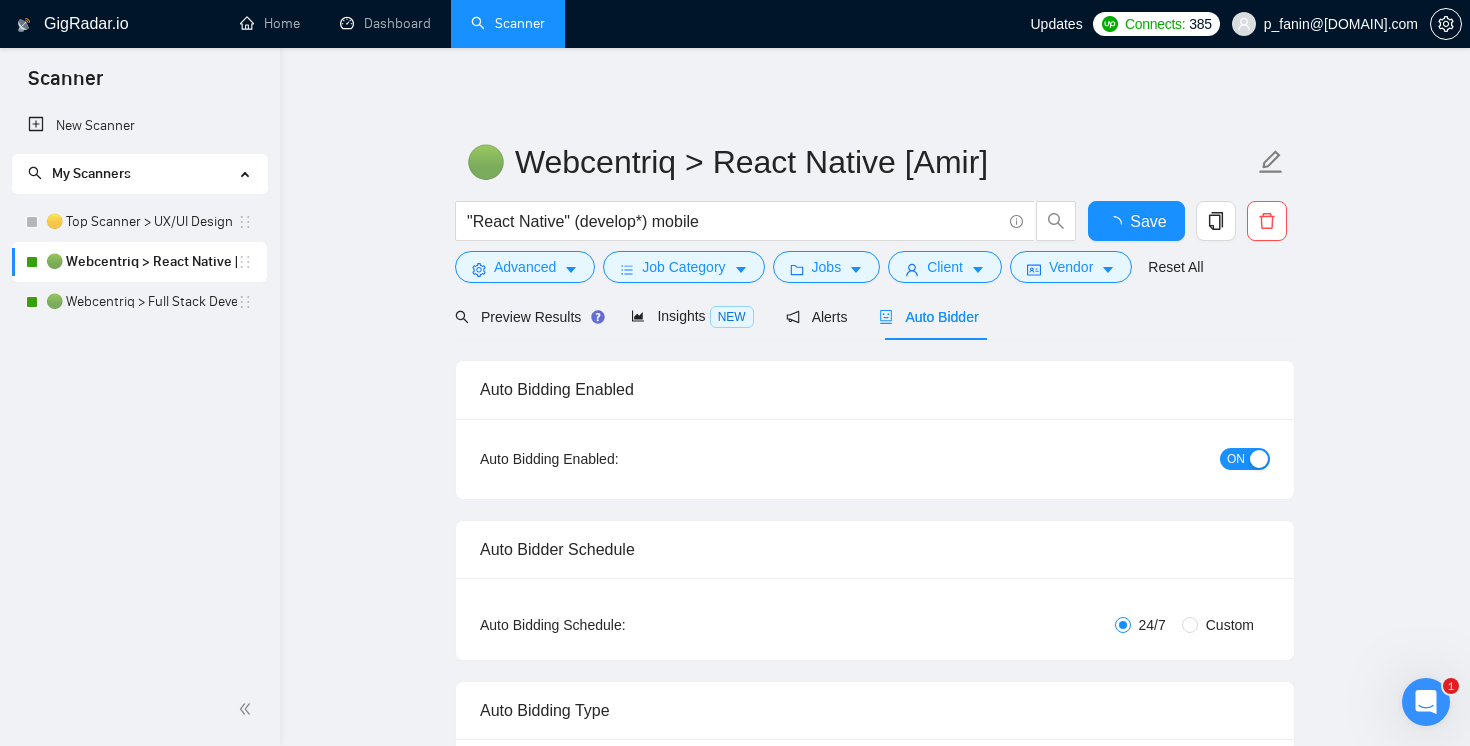 type 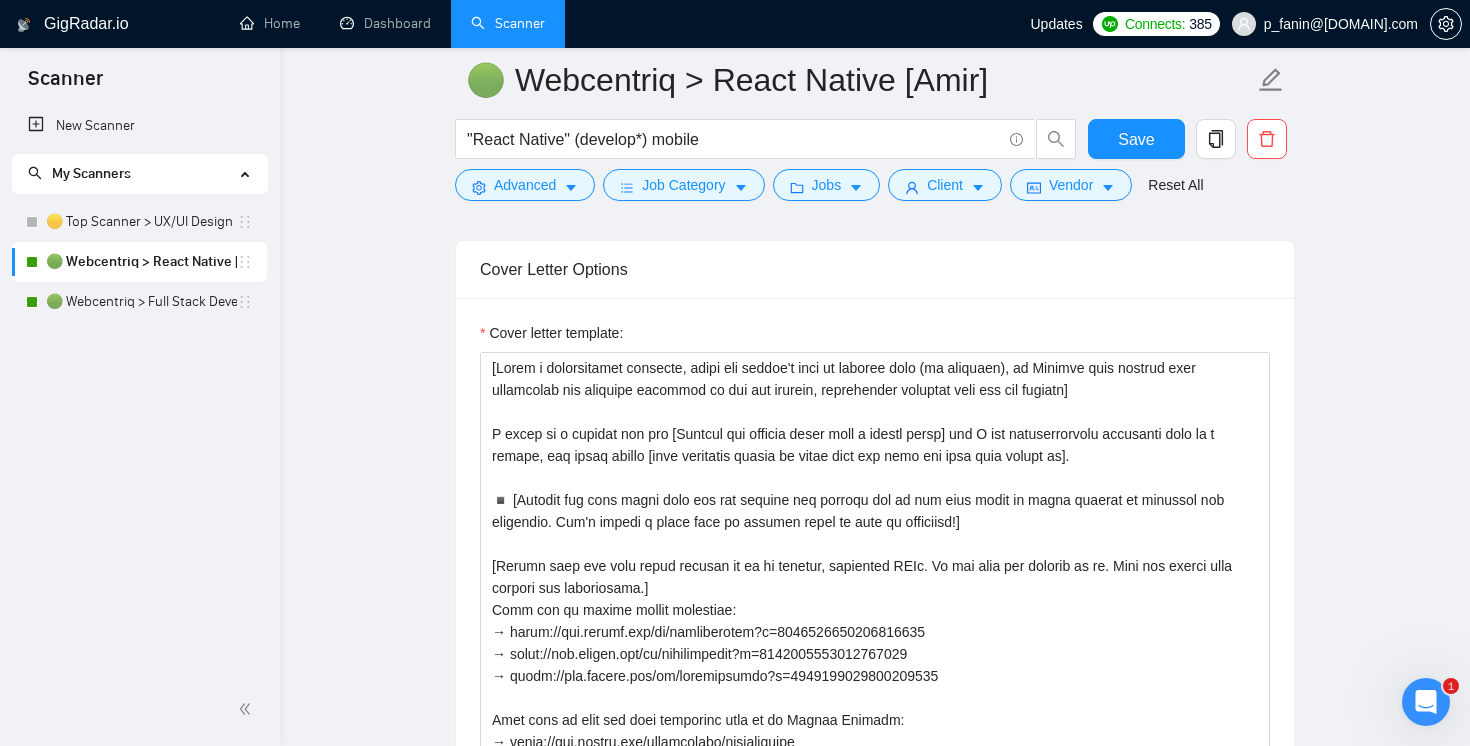 scroll, scrollTop: 2266, scrollLeft: 0, axis: vertical 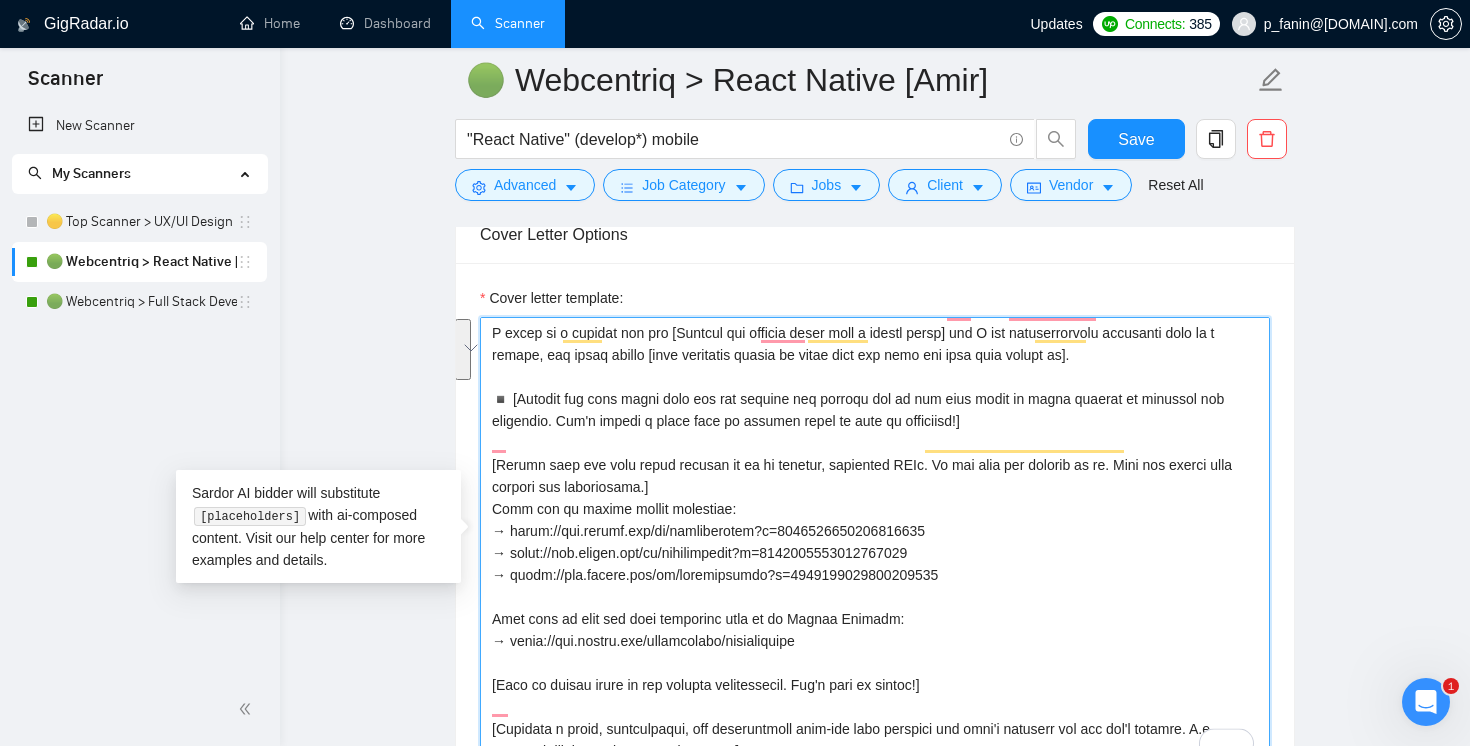 drag, startPoint x: 969, startPoint y: 548, endPoint x: 490, endPoint y: 519, distance: 479.87708 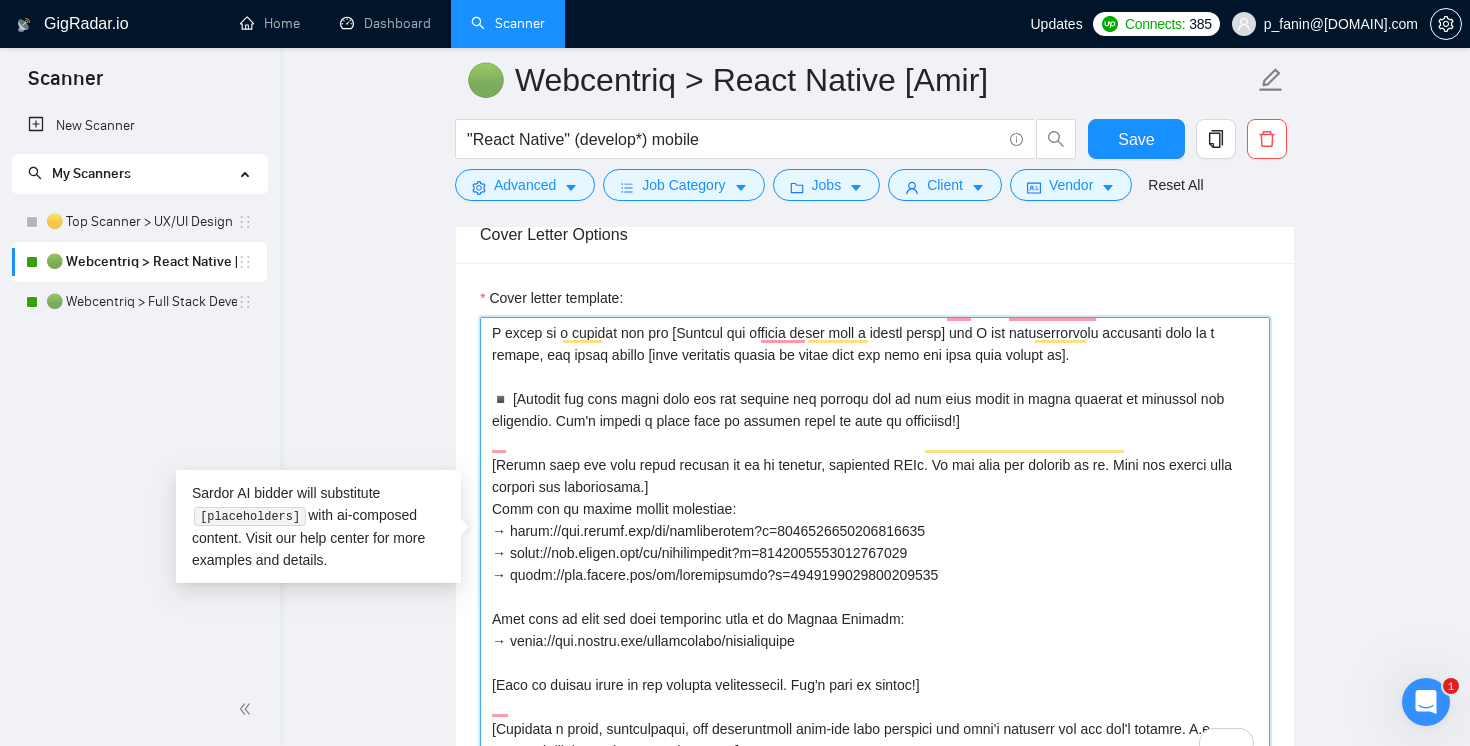 click on "Cover letter template:" at bounding box center [875, 542] 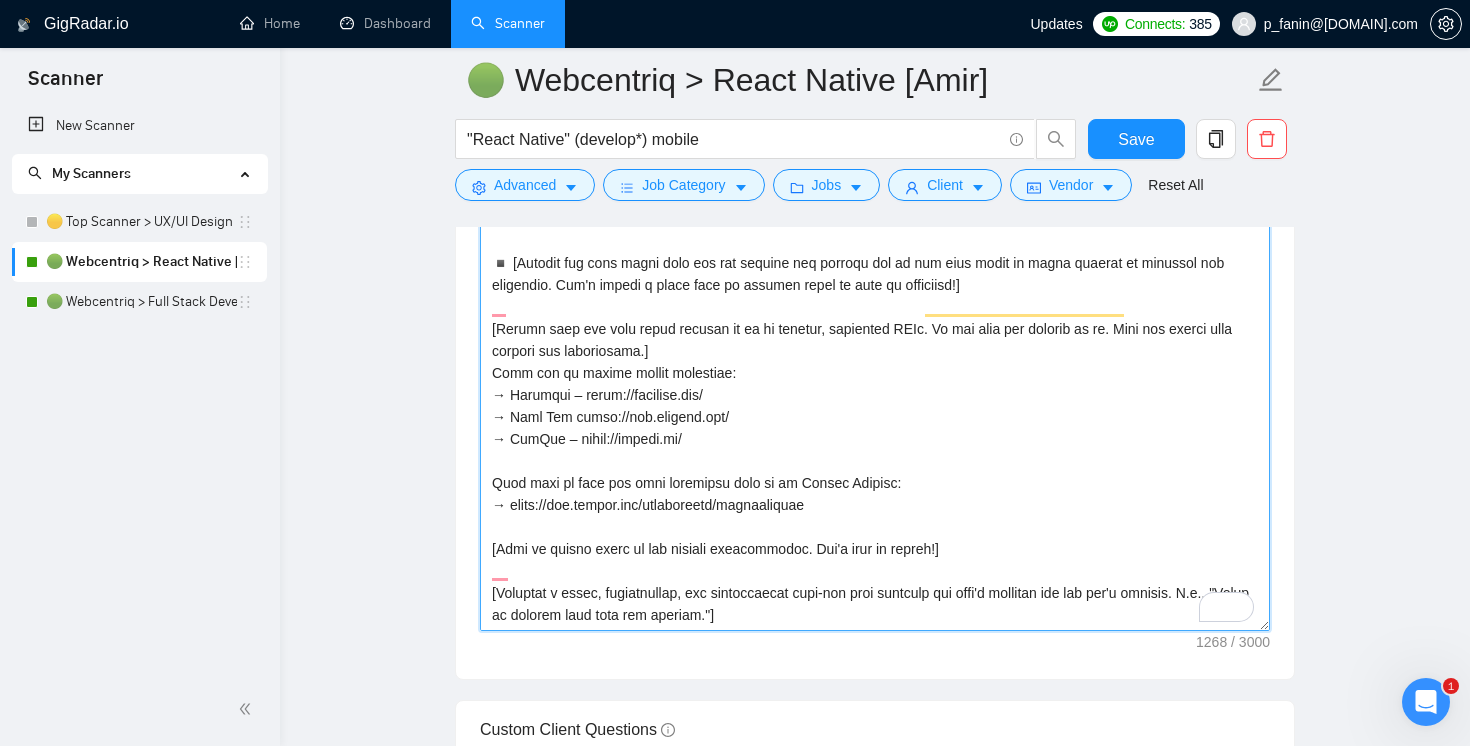 scroll, scrollTop: 2406, scrollLeft: 0, axis: vertical 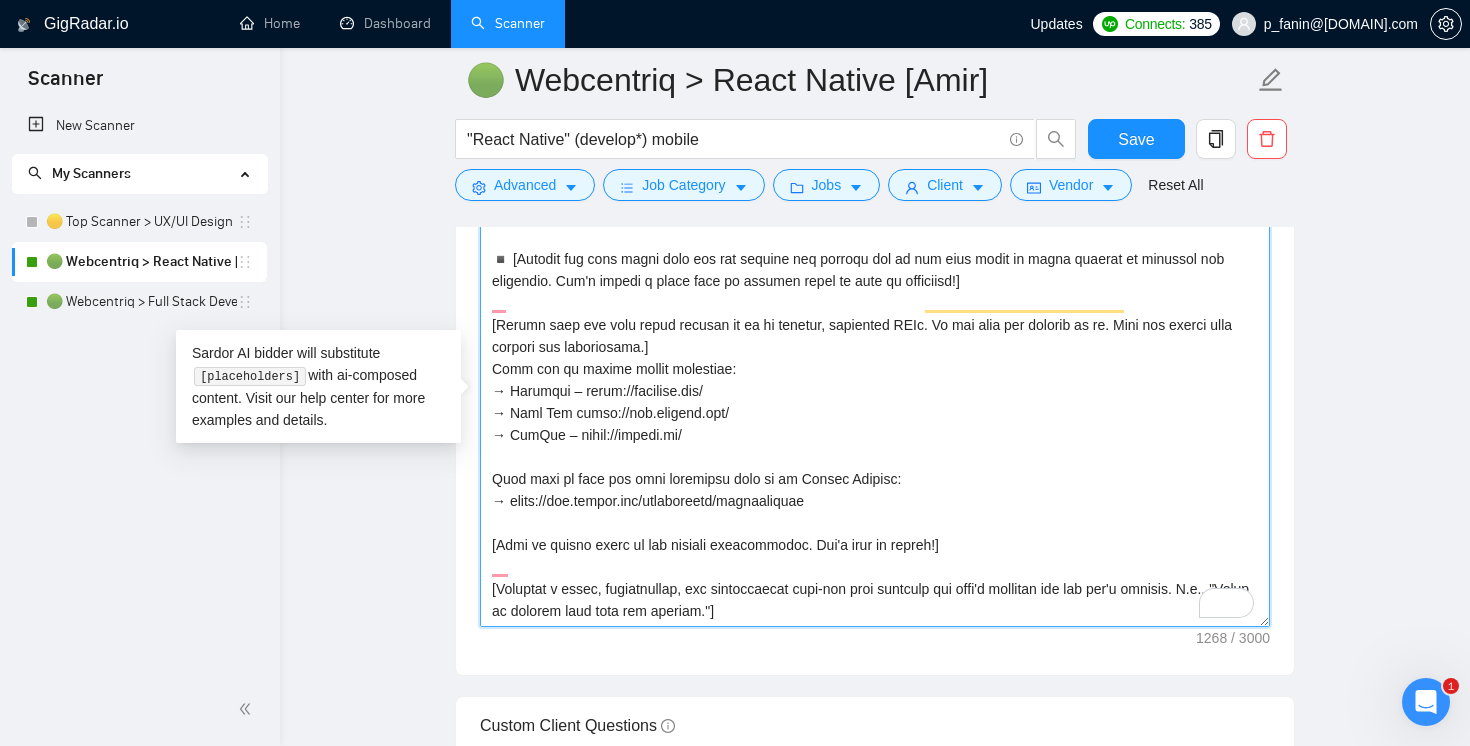 drag, startPoint x: 840, startPoint y: 478, endPoint x: 509, endPoint y: 478, distance: 331 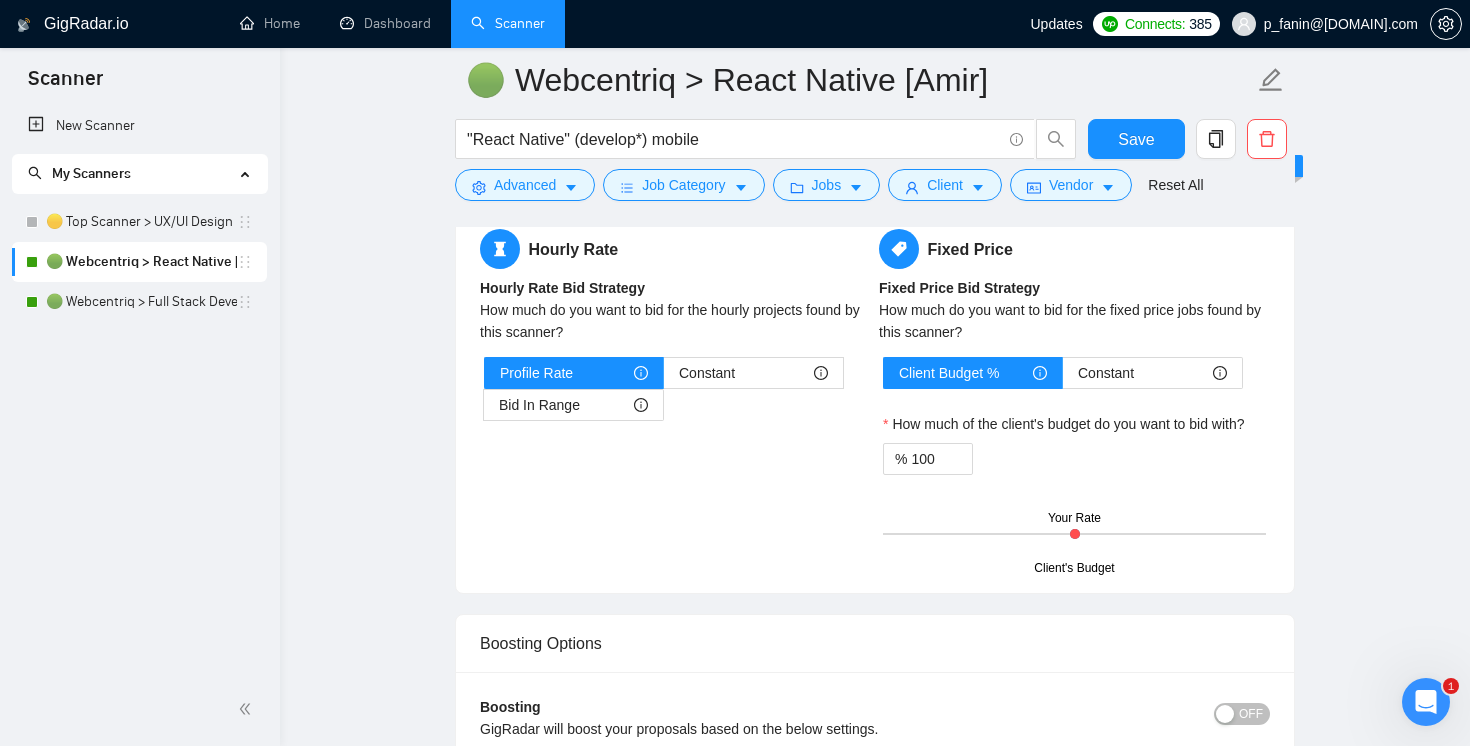 scroll, scrollTop: 3267, scrollLeft: 0, axis: vertical 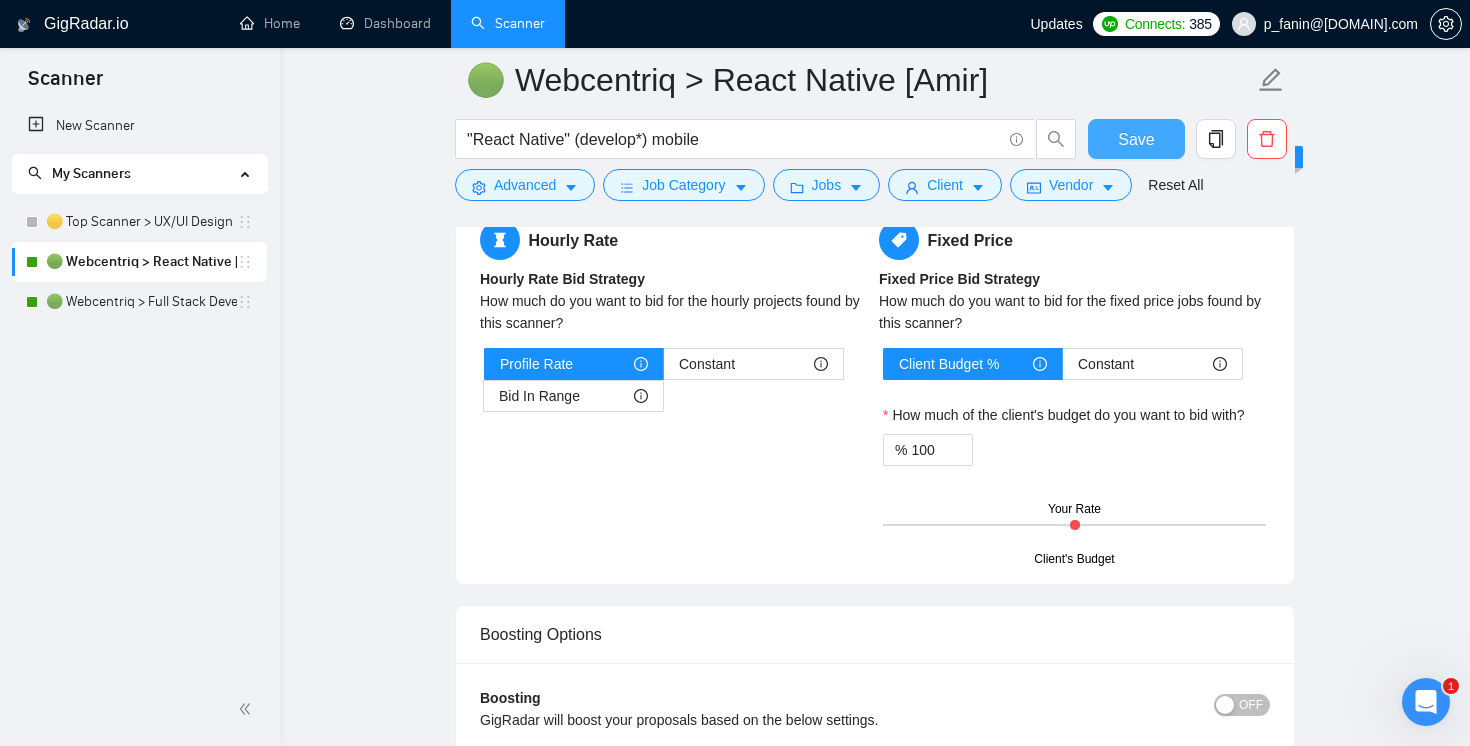 type on "[Write a personalized greeting, using the client's name or company name (if provided), in English that conveys your enthusiasm and positive reaction to the job posting, incorporate elements from the job posting]
I would be a perfect fit for [Rewrite the project title with a clever twist] and I can confidentially guarantee that as a result, you would expect [most important impact me doing this job well for them will result in].
◾️ [Mention one pain point from the job posting and explain how we can help solve it while keeping it engaging and relatable. Don't forget a small typo or grammar error to keep it authentic!]
[Please keep the text below exactly as it is written, including URLs. Do not make any changes to it. Send the entire text without any alterations.]
𝐇𝐞𝐫𝐞 𝐚𝐫𝐞 𝐦𝐲 𝐥𝐚𝐭𝐞𝐬𝐭 𝐦𝐨𝐛𝐢𝐥𝐞 𝐬𝐨𝐥𝐮𝐭𝐢𝐨𝐧𝐬:
→ Angelink – https://angelink.com/
→ Eddy Now https://www.eddynow.com/
→ ProMom – https://promom.ai/
𝐅𝐞𝐞𝐥 𝐟𝐫𝐞𝐞 𝐭𝐨 𝐟𝐢𝐧𝐝 𝐨𝐮𝐭 𝐦𝐨𝐫𝐞 𝐝𝐞𝐯𝐞𝐥𝐨𝐩𝐞𝐝 𝐚𝐩𝐩𝐬 𝐨𝐧 𝐦𝐲 𝐔𝐩𝐰𝐨𝐫𝐤 𝐏𝐫𝐨𝐟𝐢𝐥𝐞:
→ https://www.upwork.com/freelancers/~010cba..." 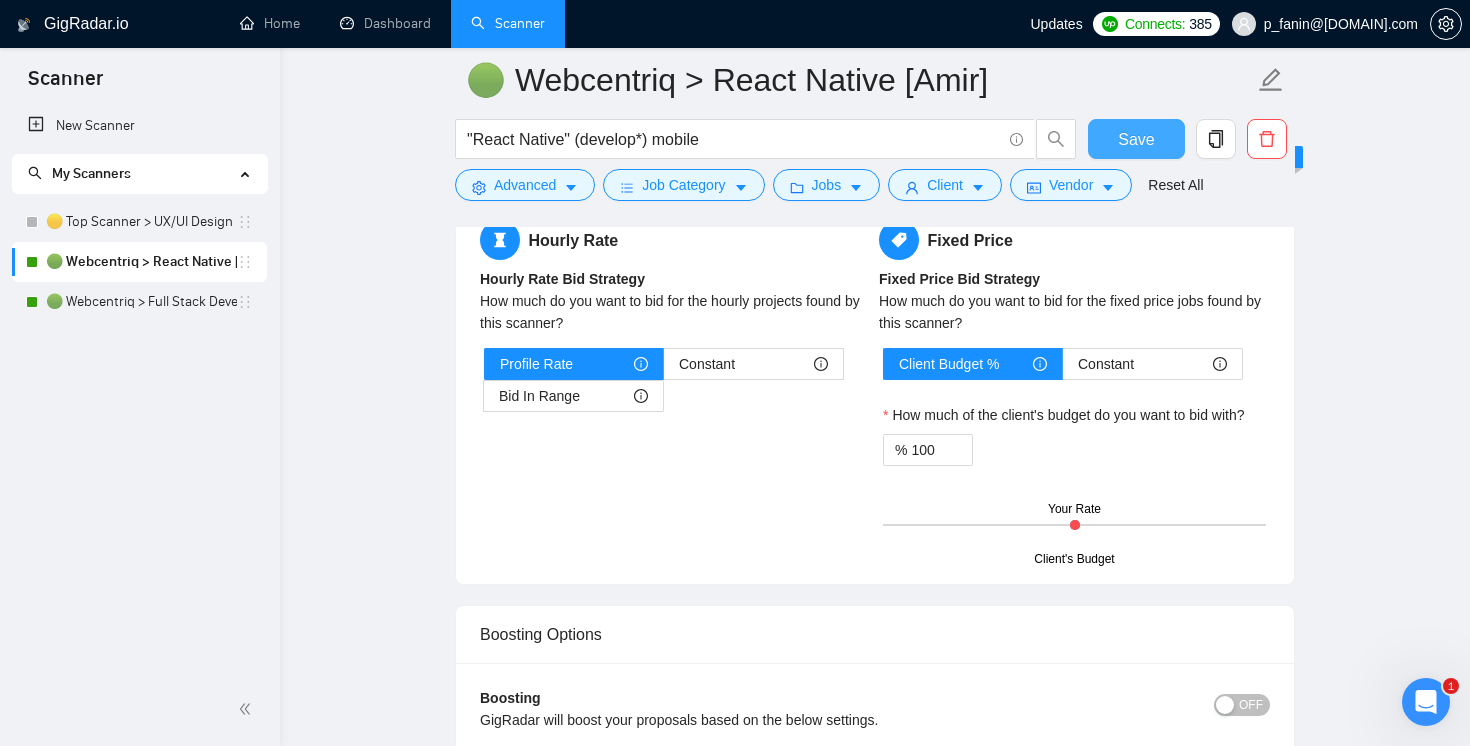 click on "Save" at bounding box center (1136, 139) 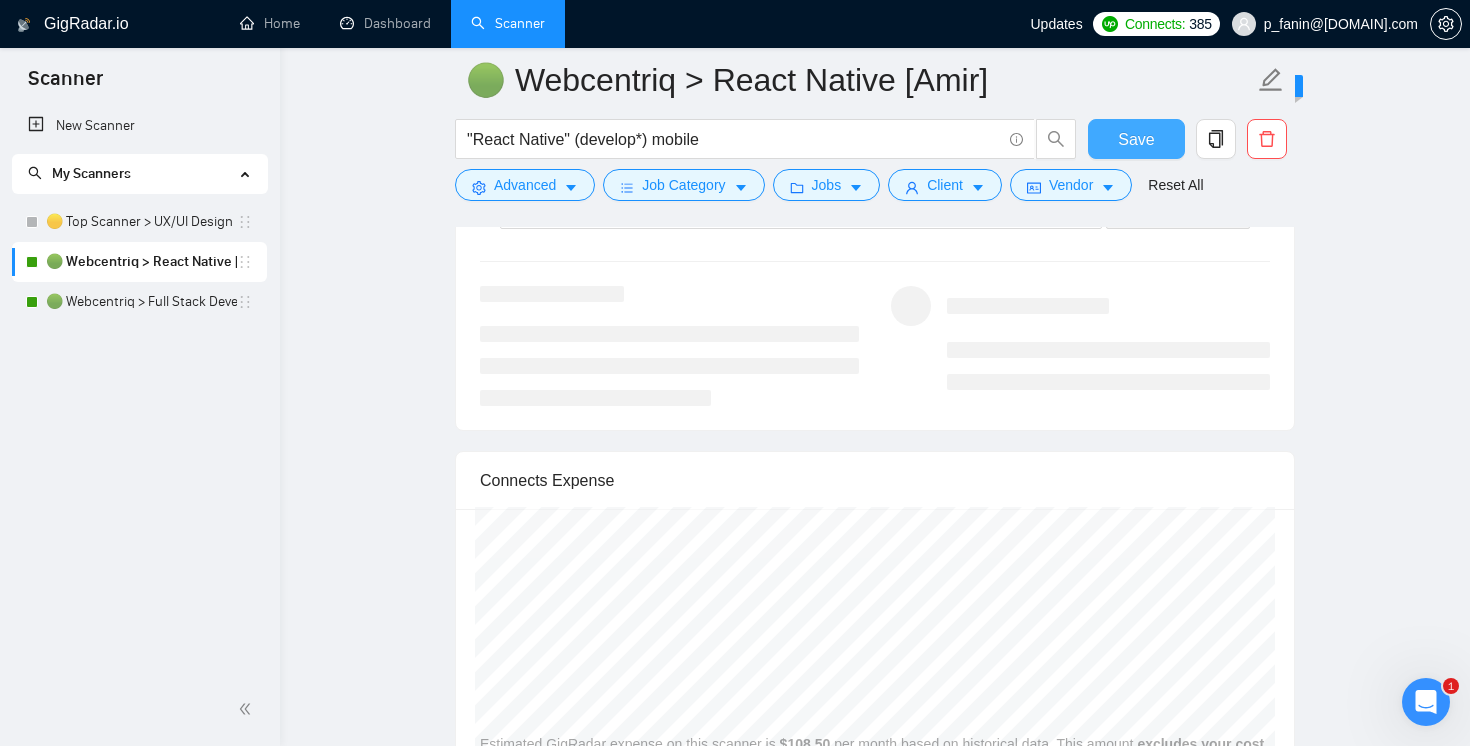 type 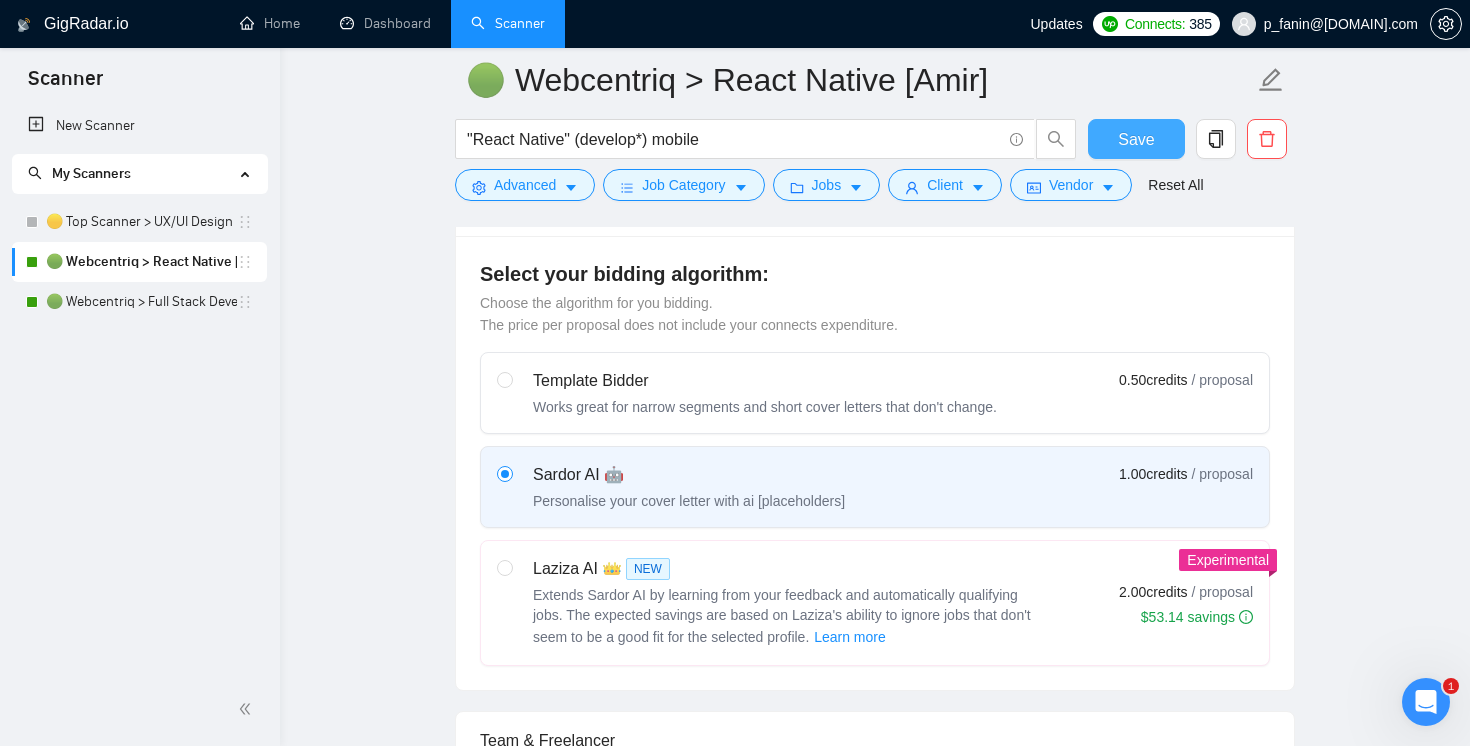 scroll, scrollTop: 0, scrollLeft: 0, axis: both 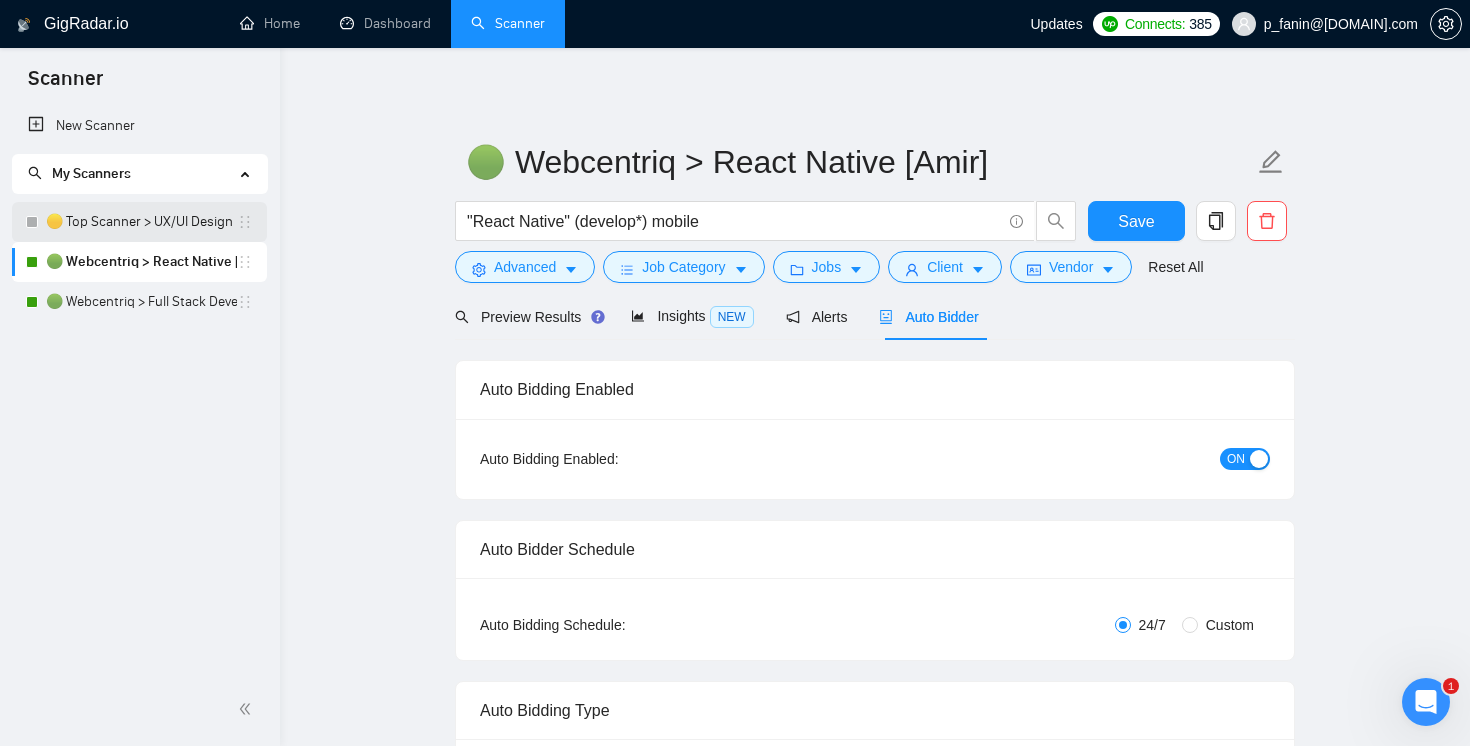click on "🟡 Top Scanner > UX/UI Design" at bounding box center (141, 222) 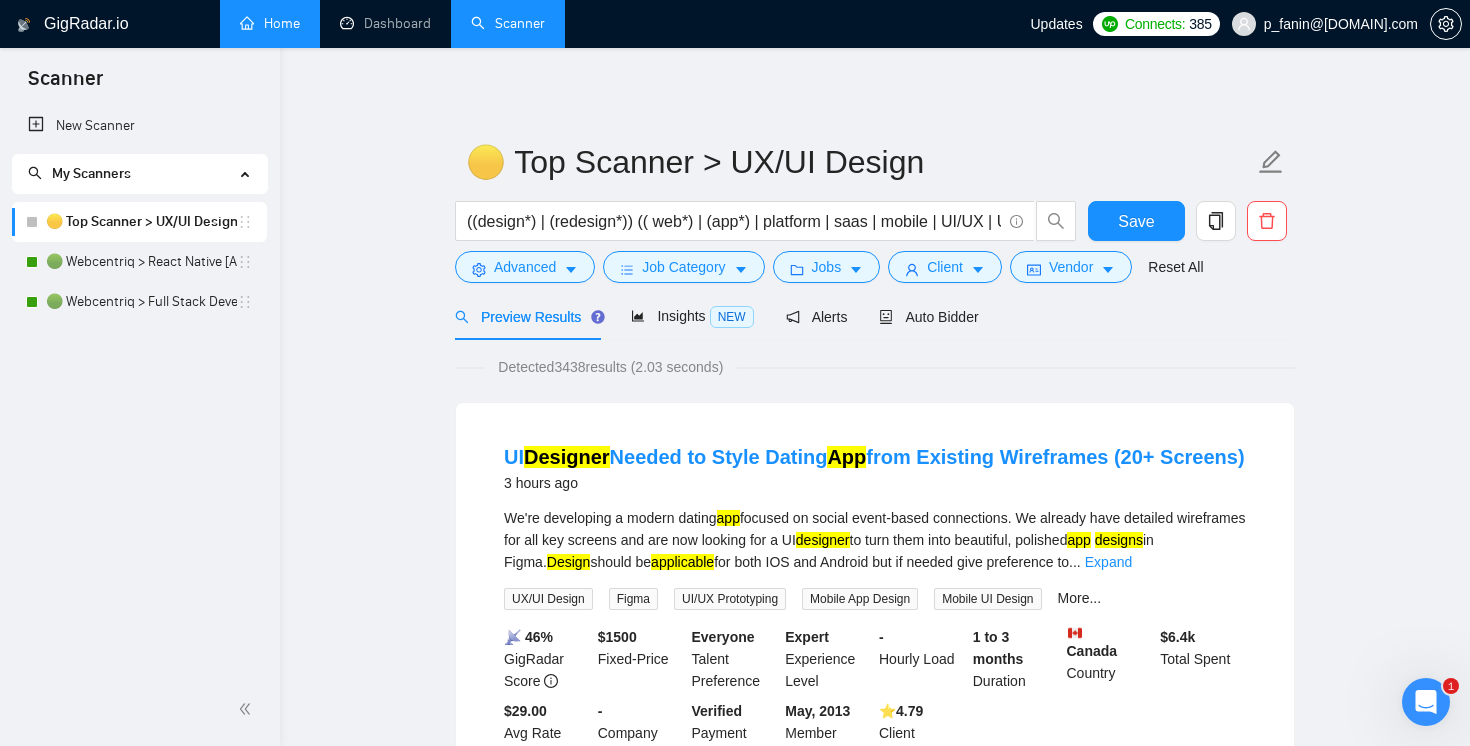 click on "Home" at bounding box center (270, 23) 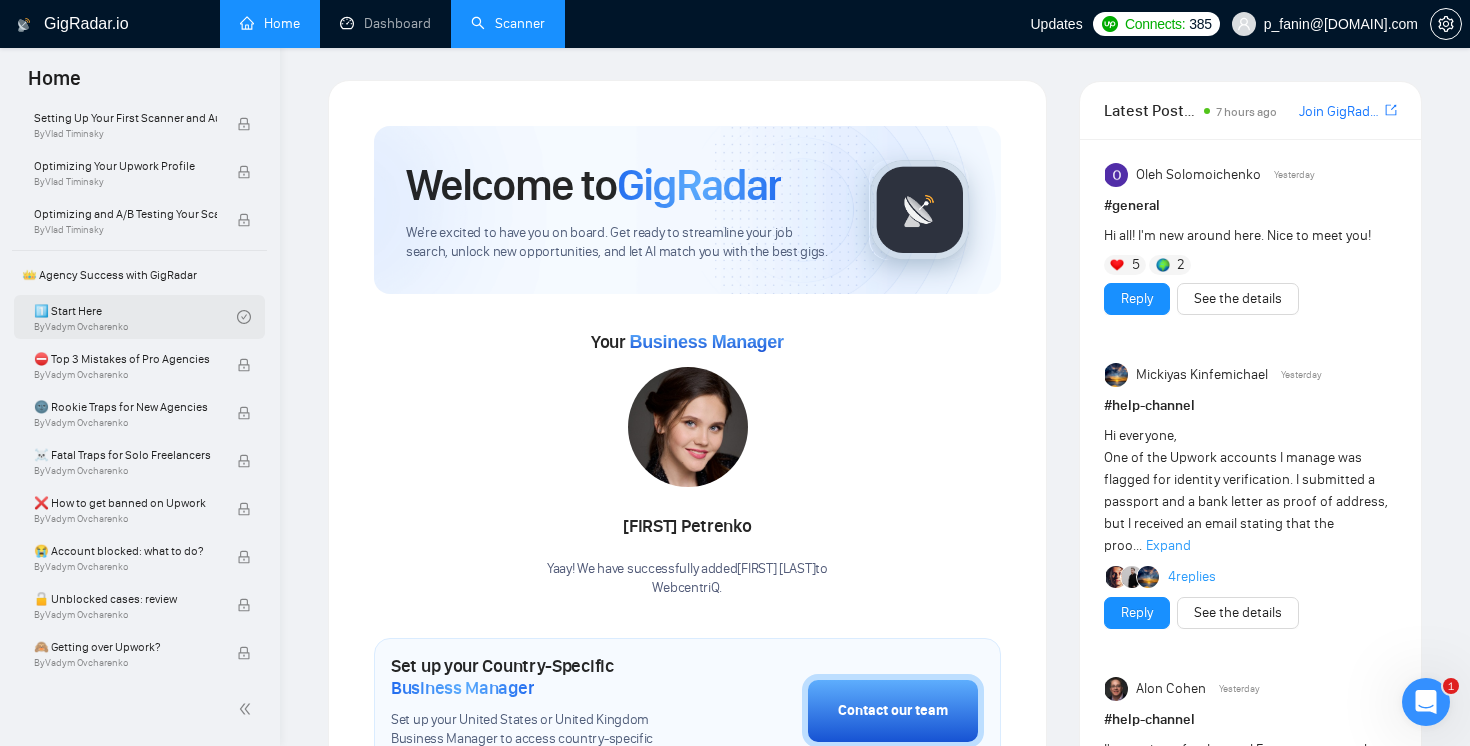 scroll, scrollTop: 298, scrollLeft: 0, axis: vertical 